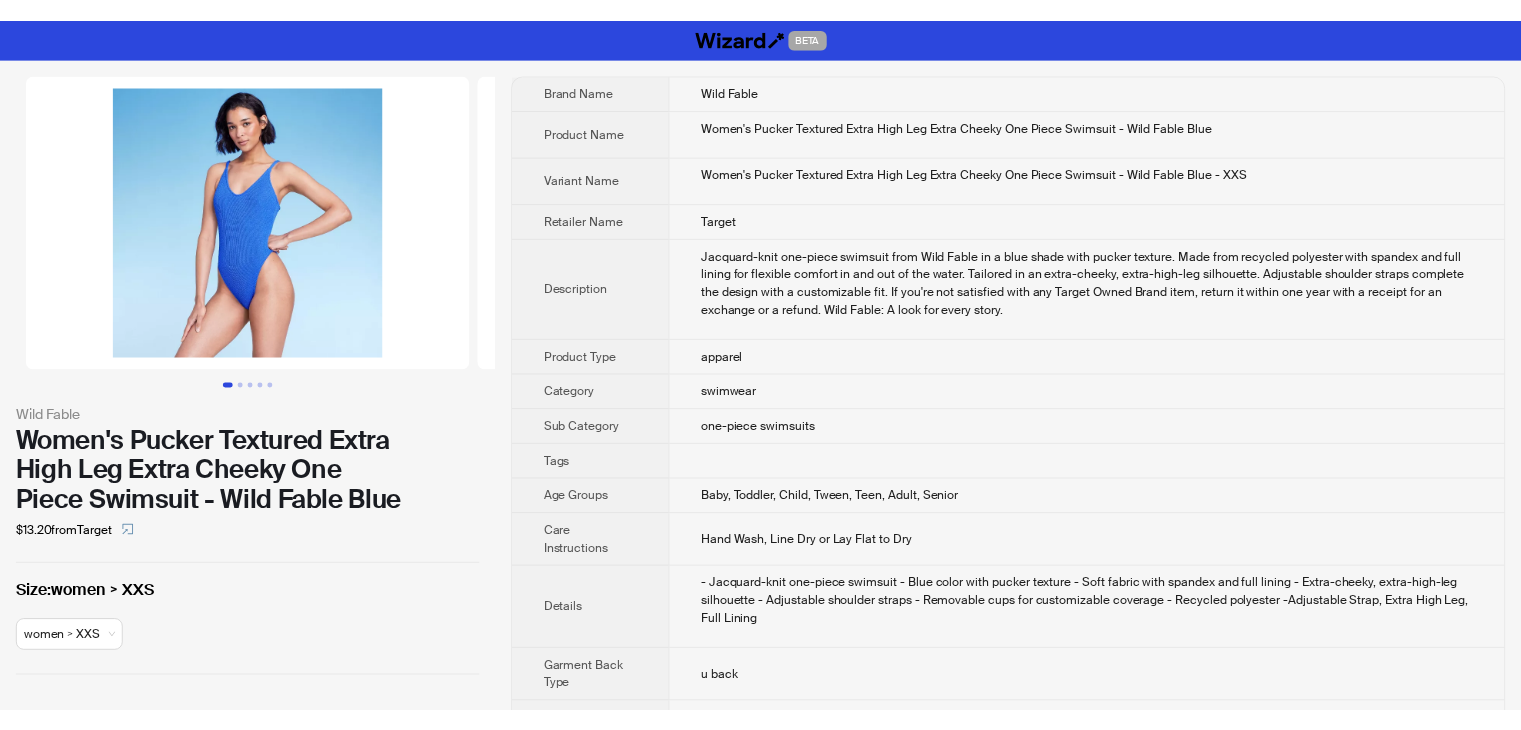 scroll, scrollTop: 0, scrollLeft: 0, axis: both 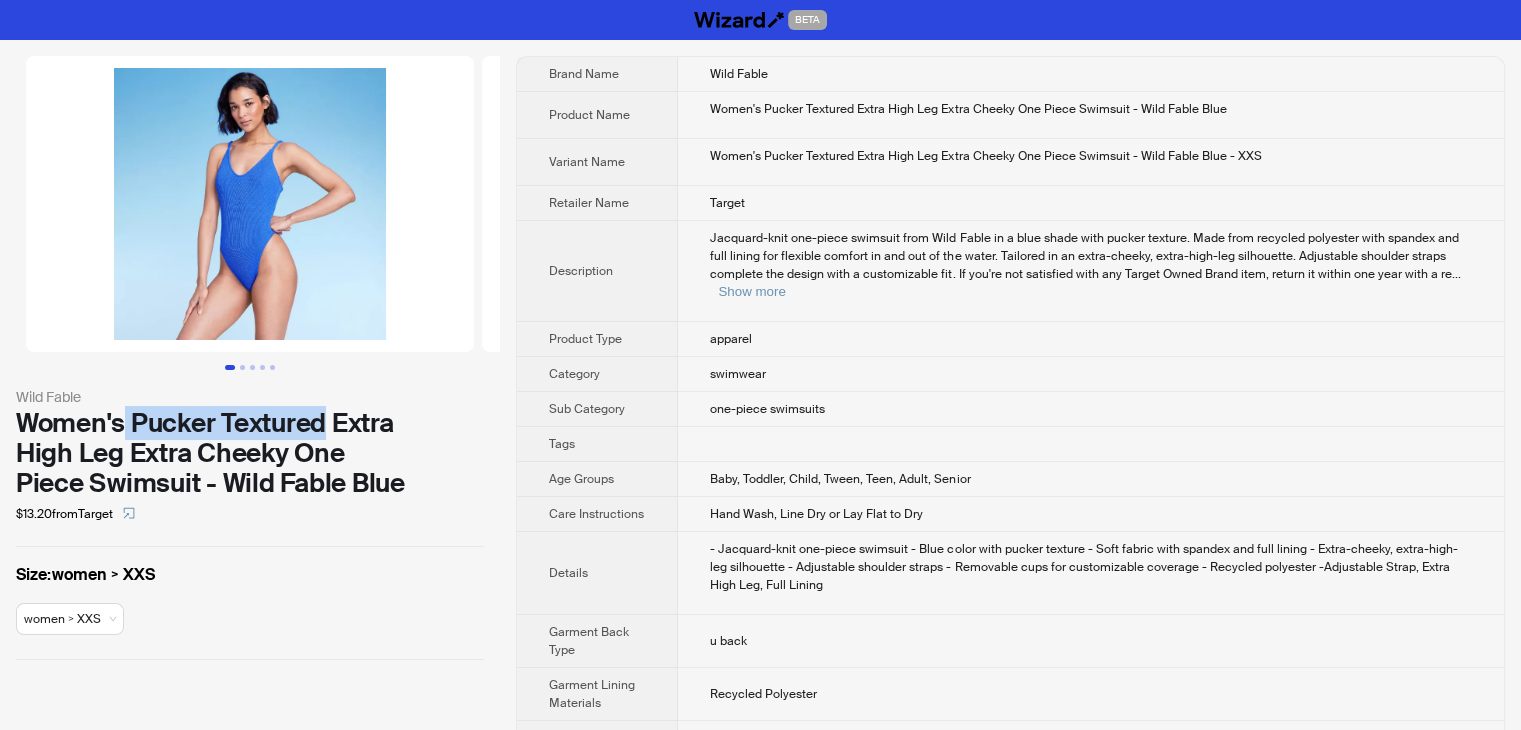 drag, startPoint x: 127, startPoint y: 420, endPoint x: 328, endPoint y: 418, distance: 201.00995 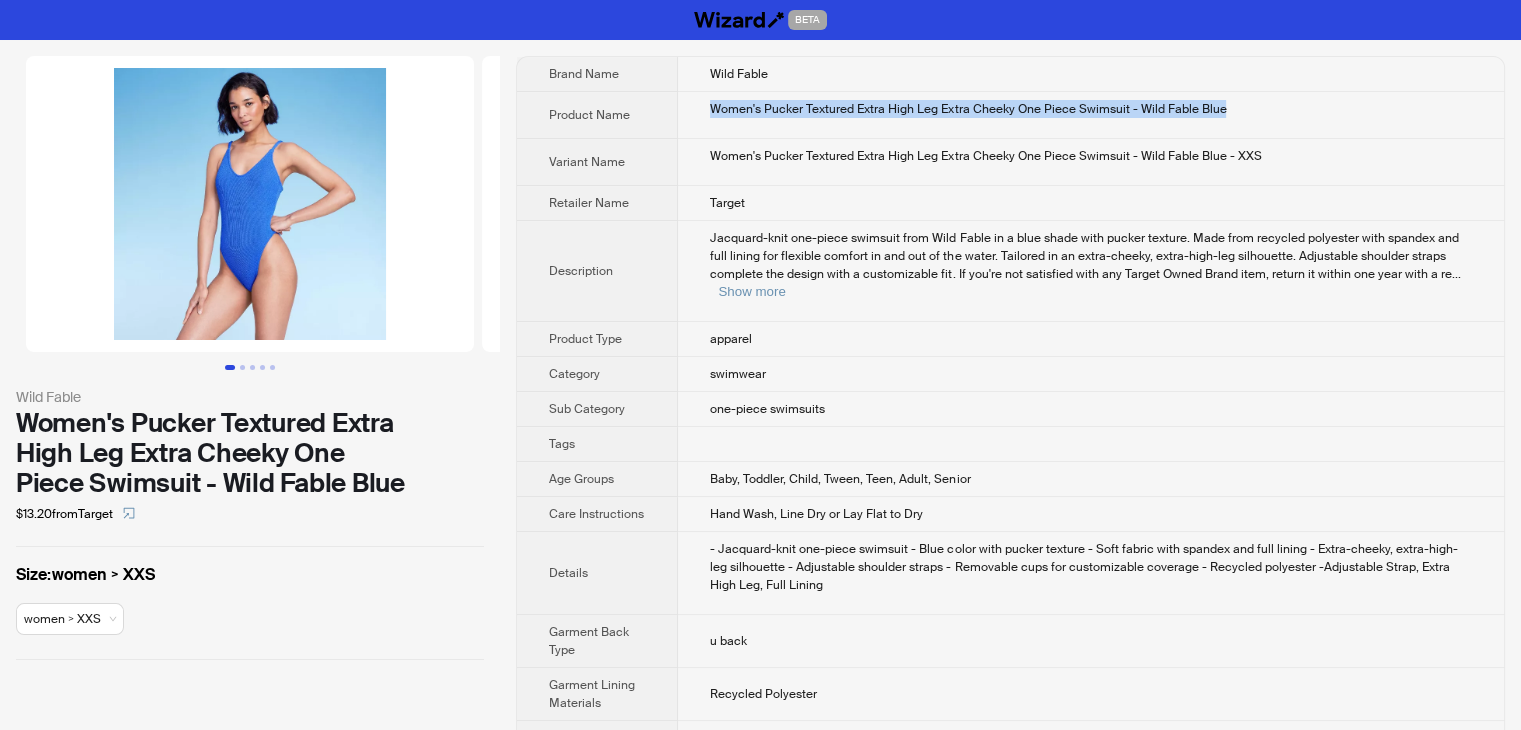 drag, startPoint x: 1260, startPoint y: 109, endPoint x: 694, endPoint y: 127, distance: 566.28613 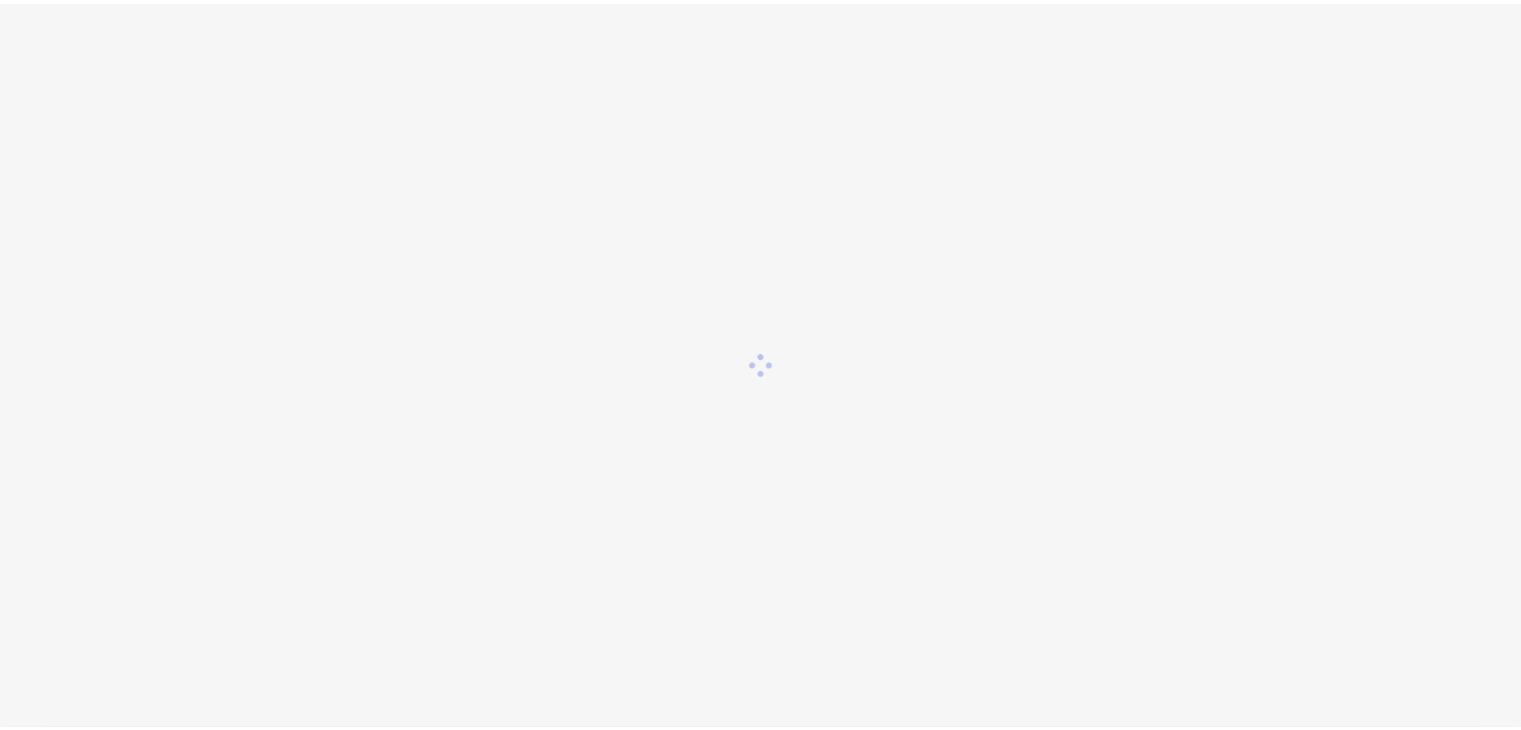 scroll, scrollTop: 0, scrollLeft: 0, axis: both 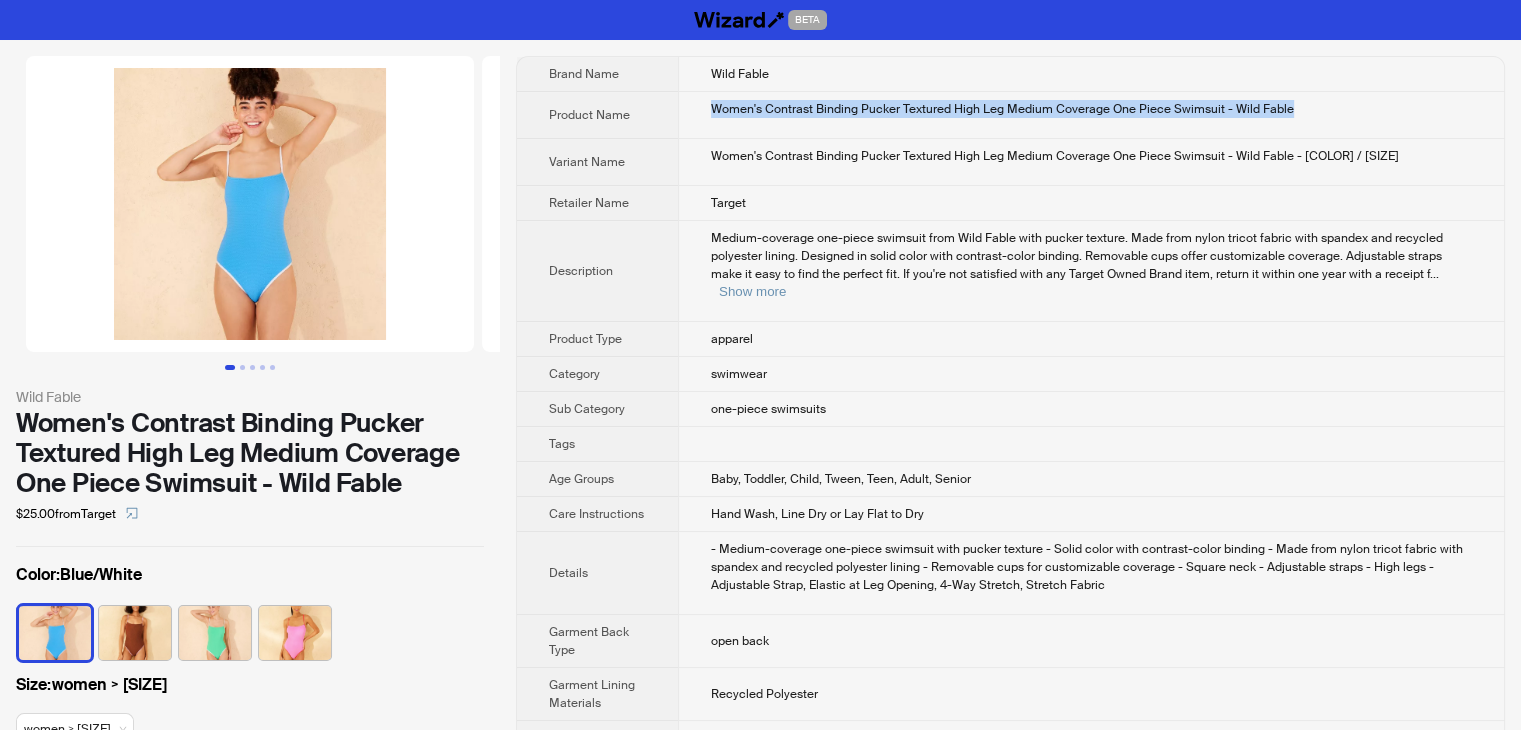 drag, startPoint x: 1334, startPoint y: 105, endPoint x: 681, endPoint y: 134, distance: 653.6436 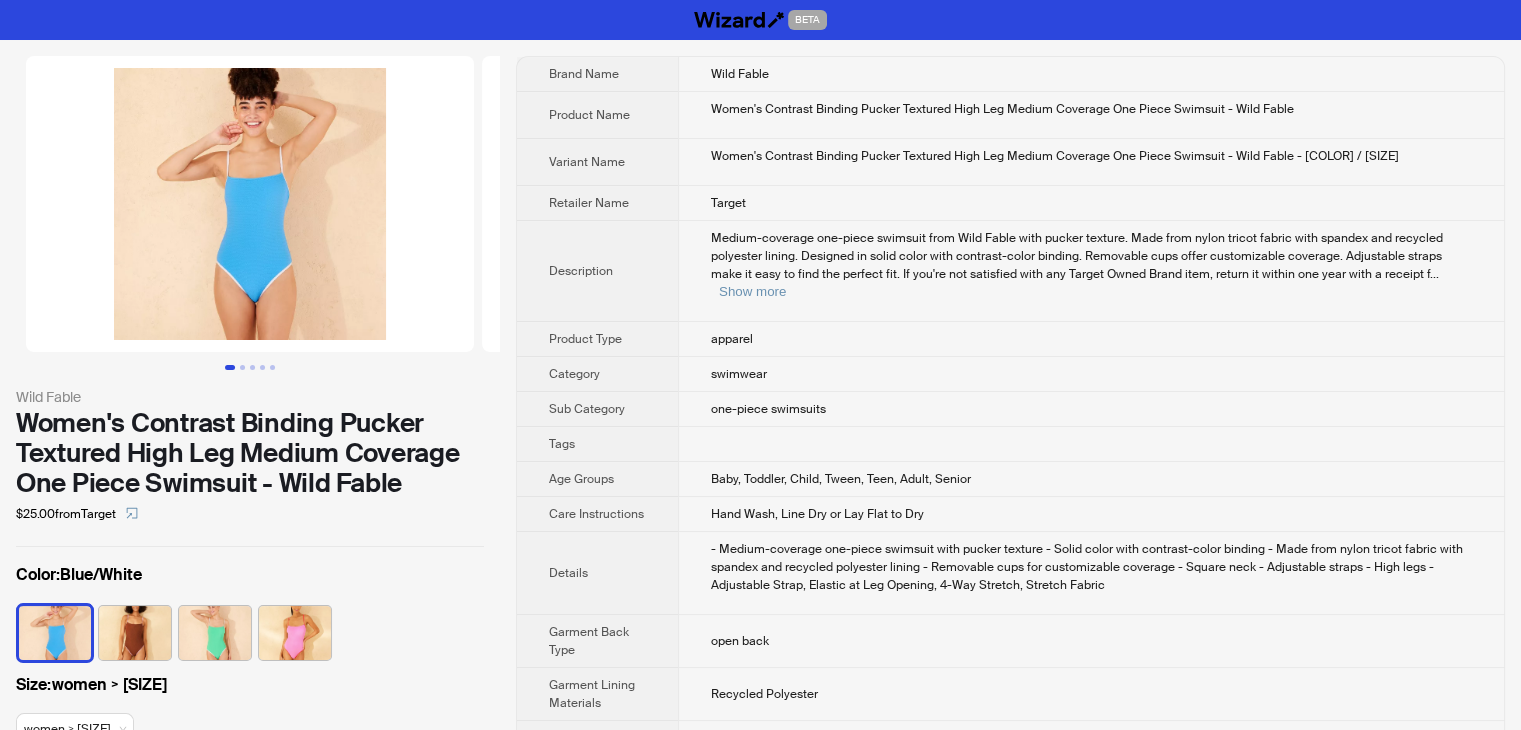 drag, startPoint x: 1445, startPoint y: 168, endPoint x: 1434, endPoint y: 148, distance: 22.825424 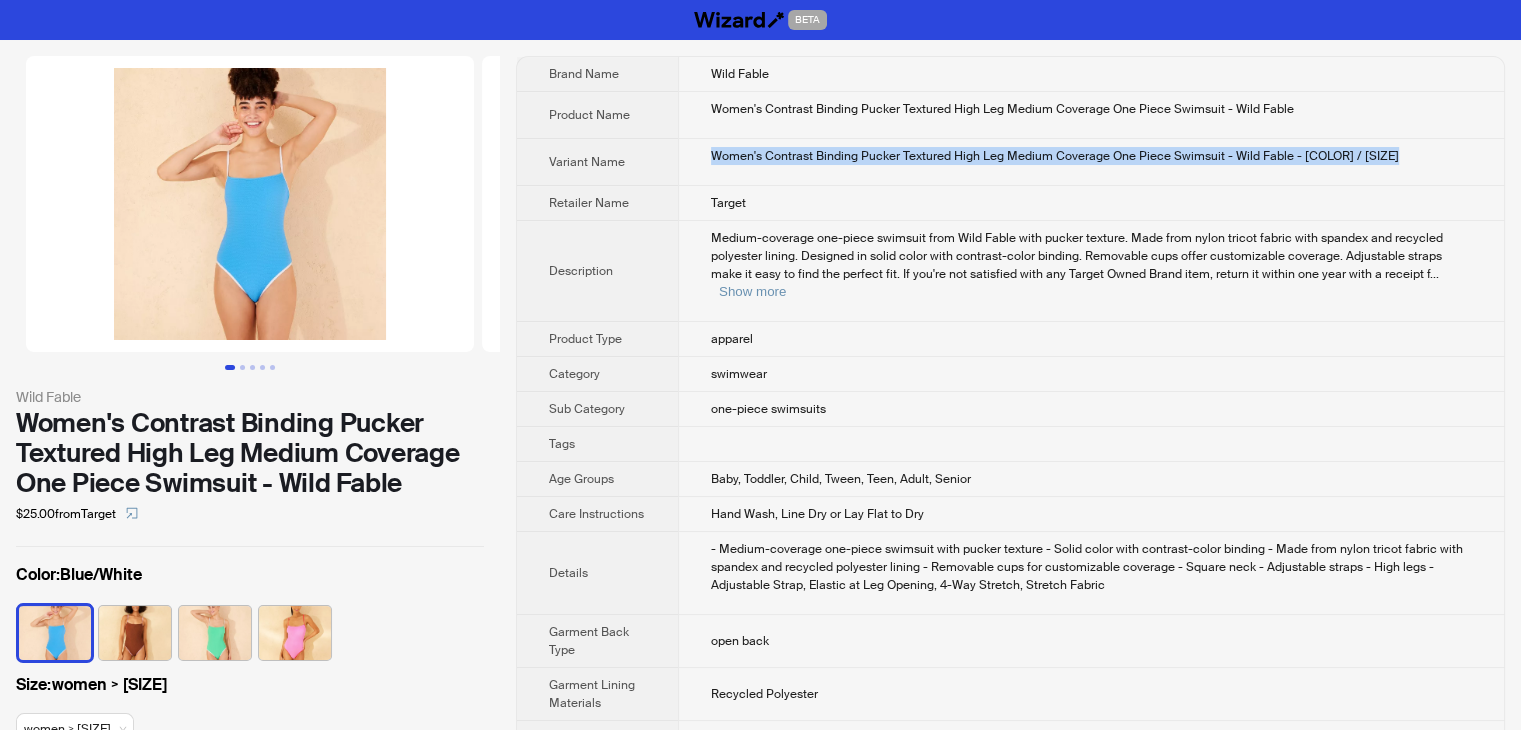 drag, startPoint x: 1434, startPoint y: 148, endPoint x: 701, endPoint y: 153, distance: 733.017 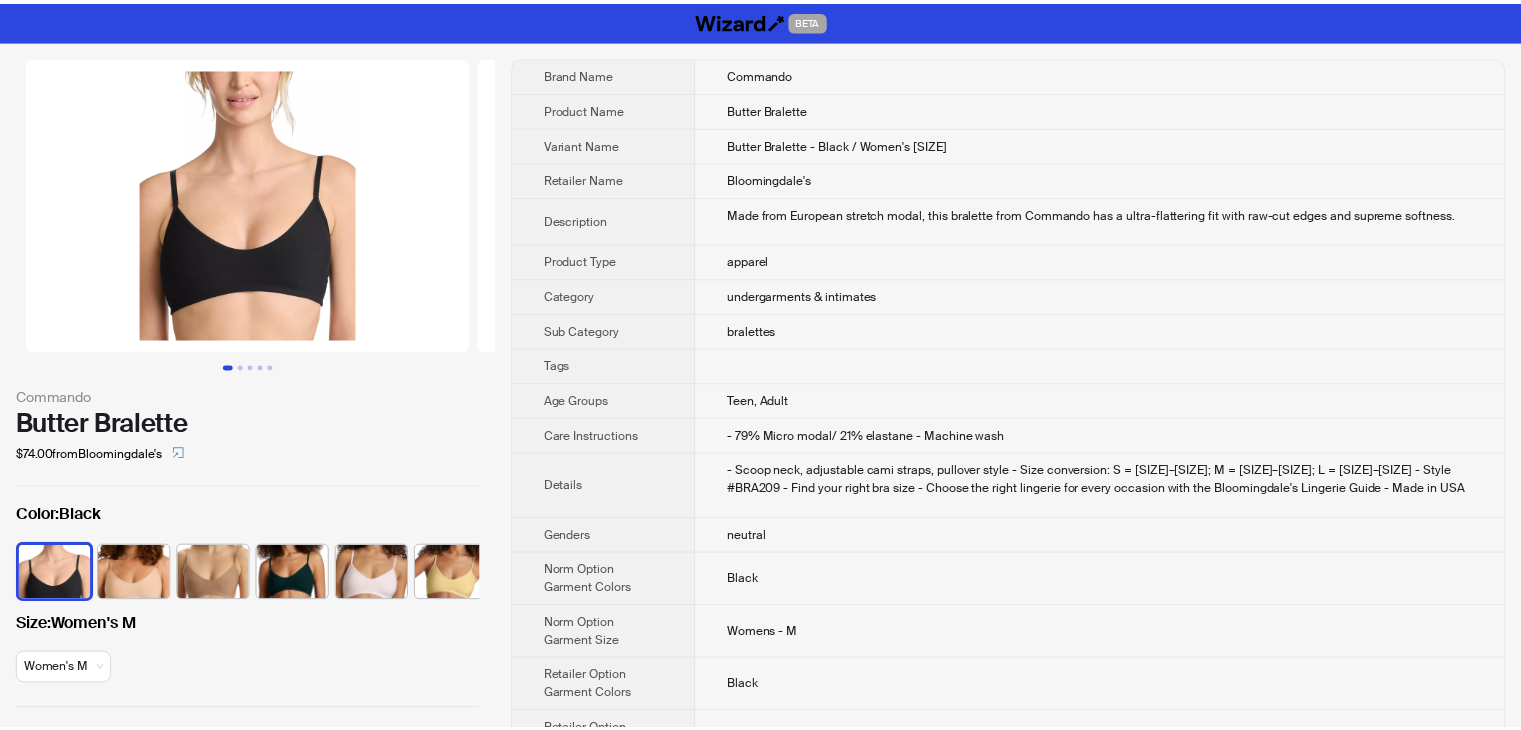 scroll, scrollTop: 0, scrollLeft: 0, axis: both 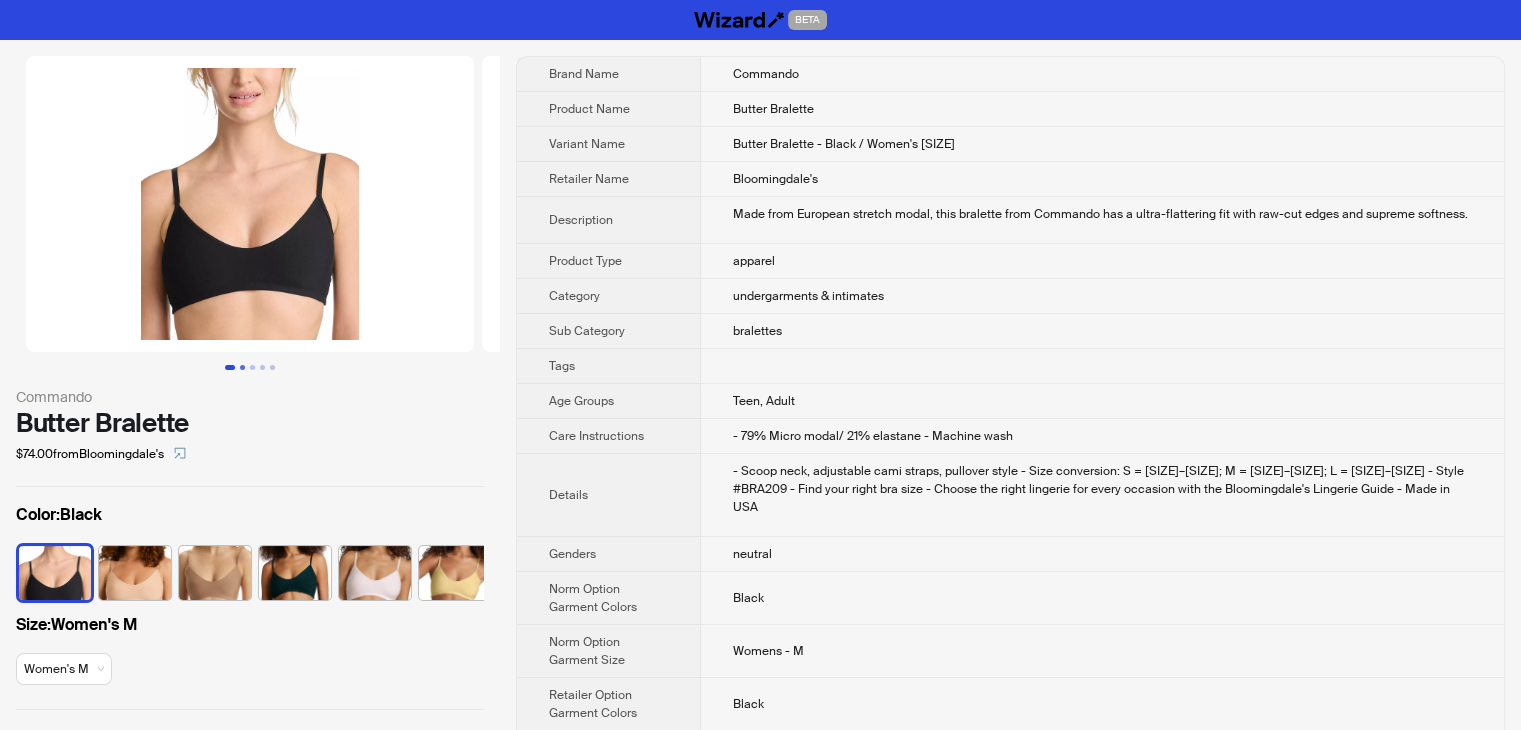 click at bounding box center (242, 367) 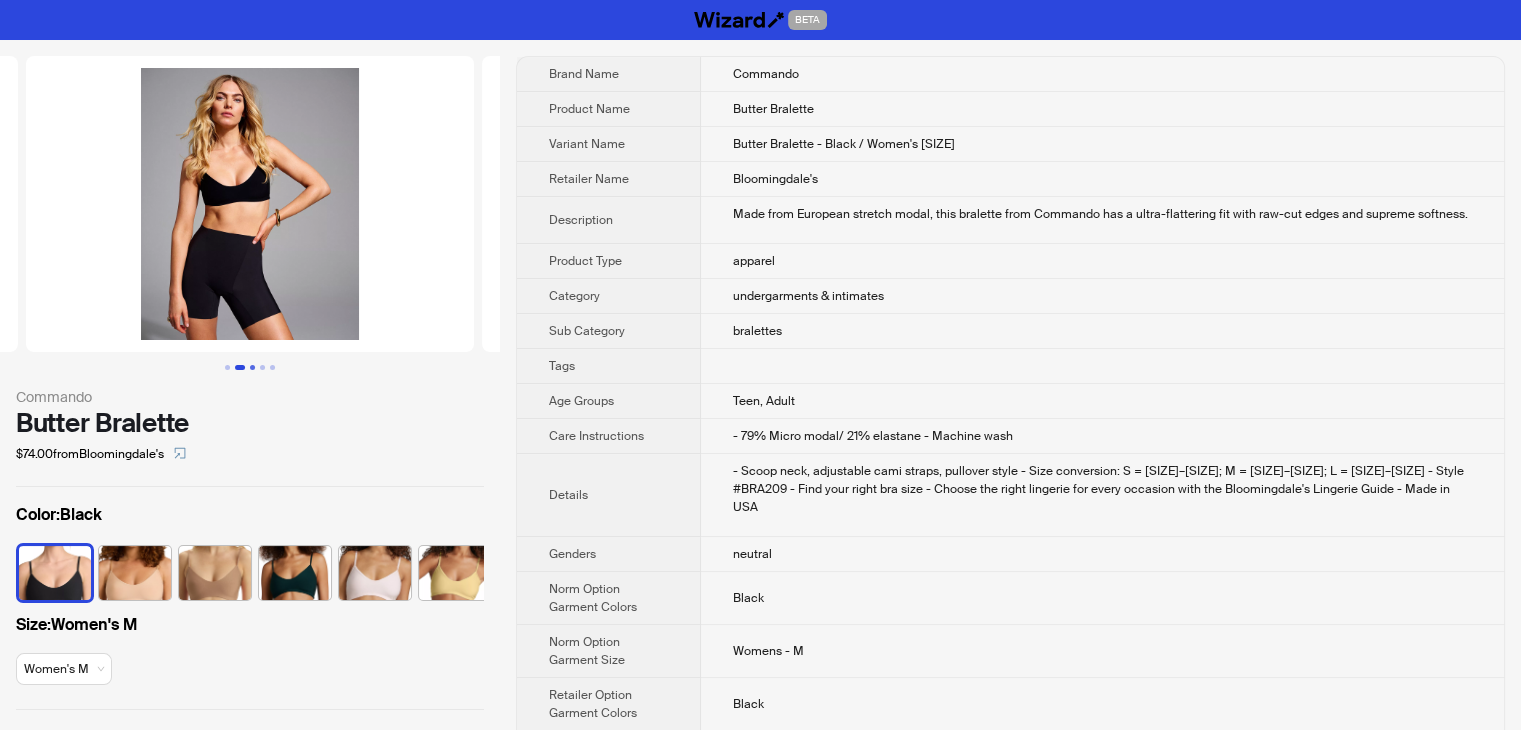 click at bounding box center [252, 367] 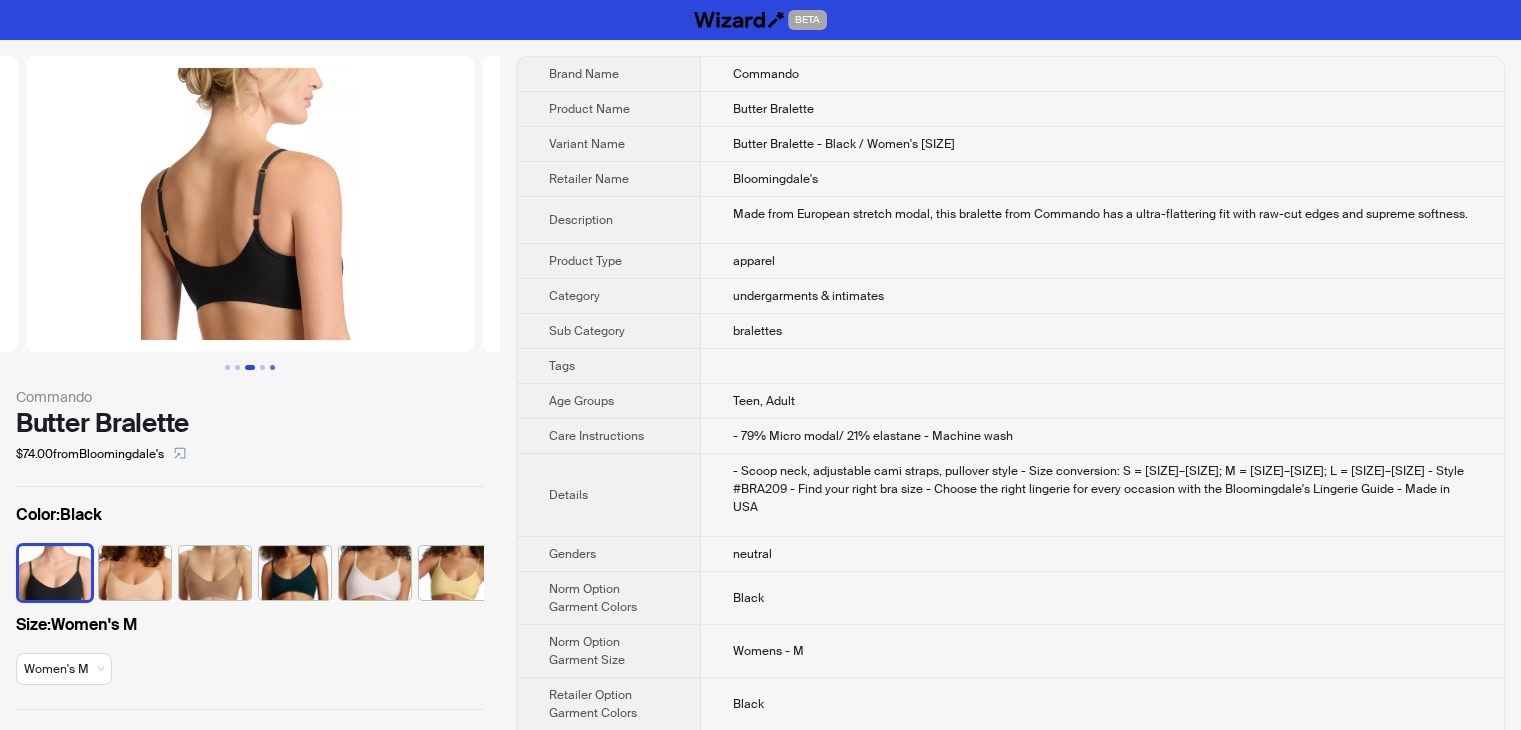 click at bounding box center (272, 367) 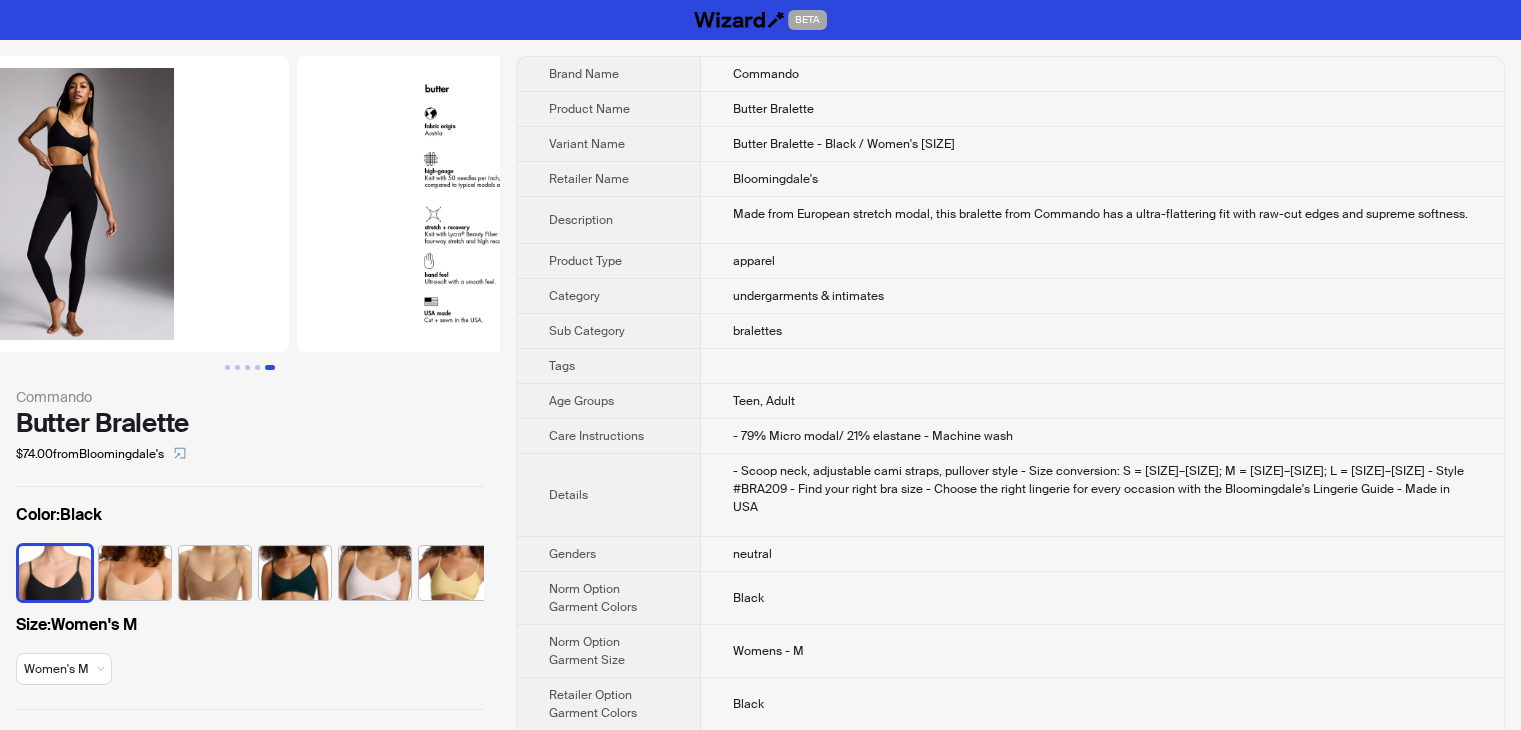 scroll, scrollTop: 0, scrollLeft: 1824, axis: horizontal 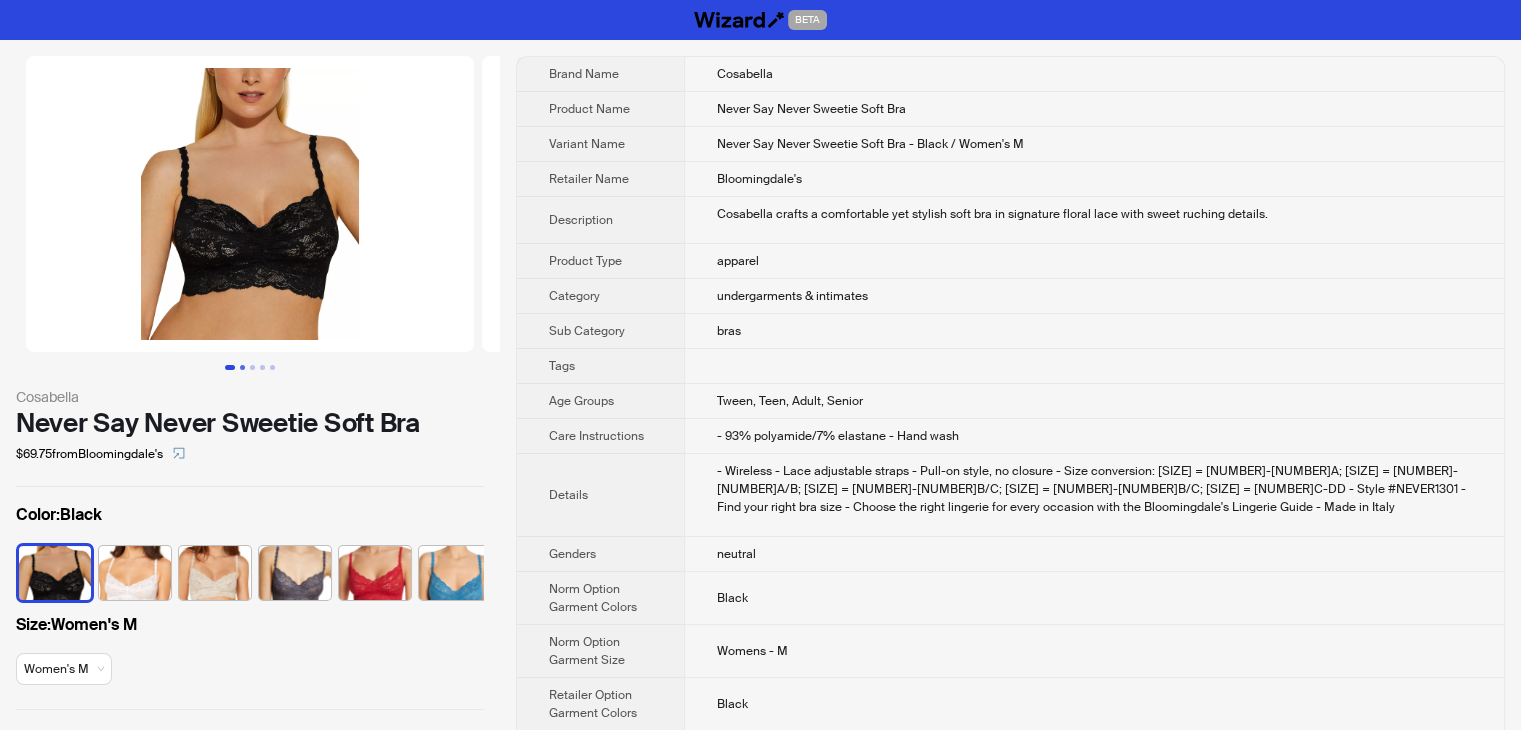 click at bounding box center [242, 367] 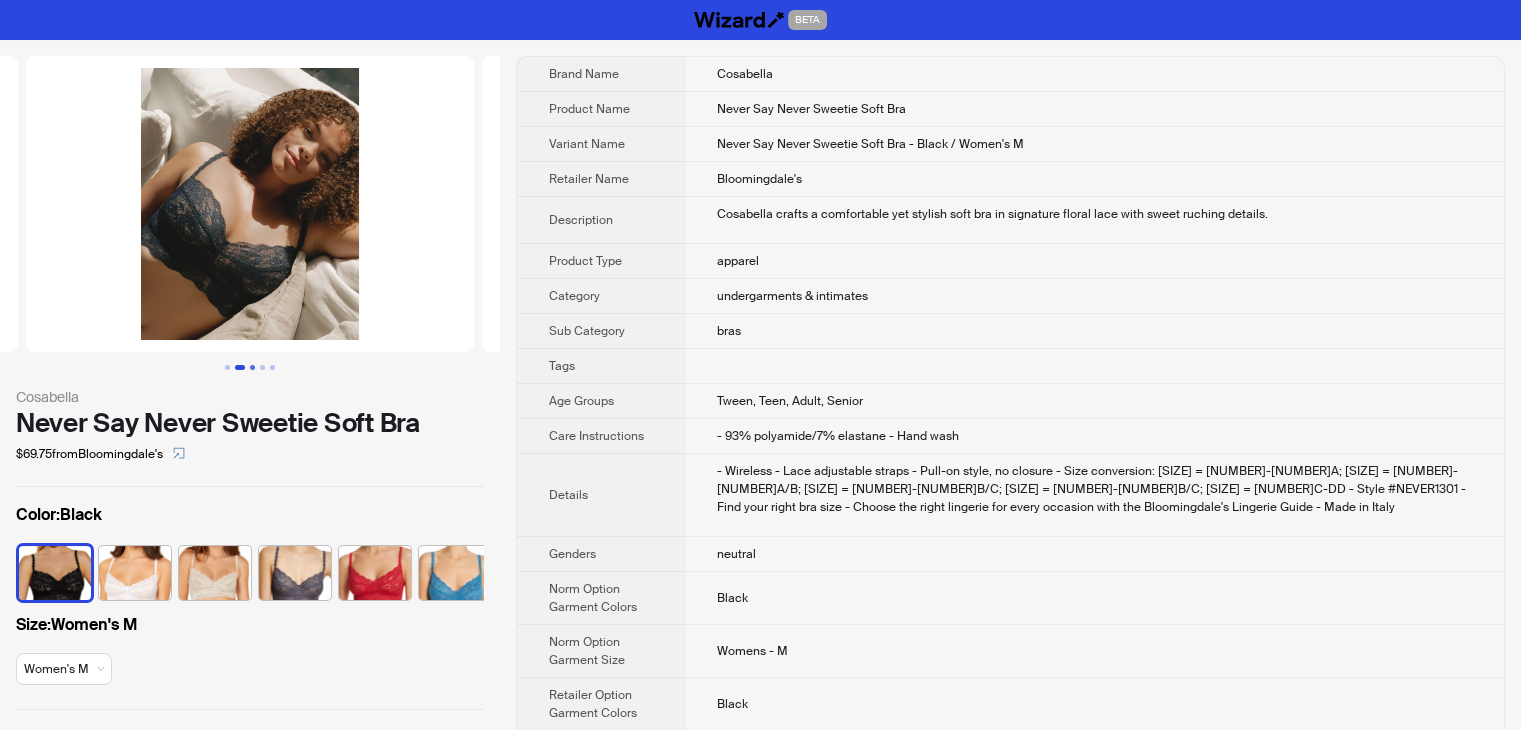 click at bounding box center (252, 367) 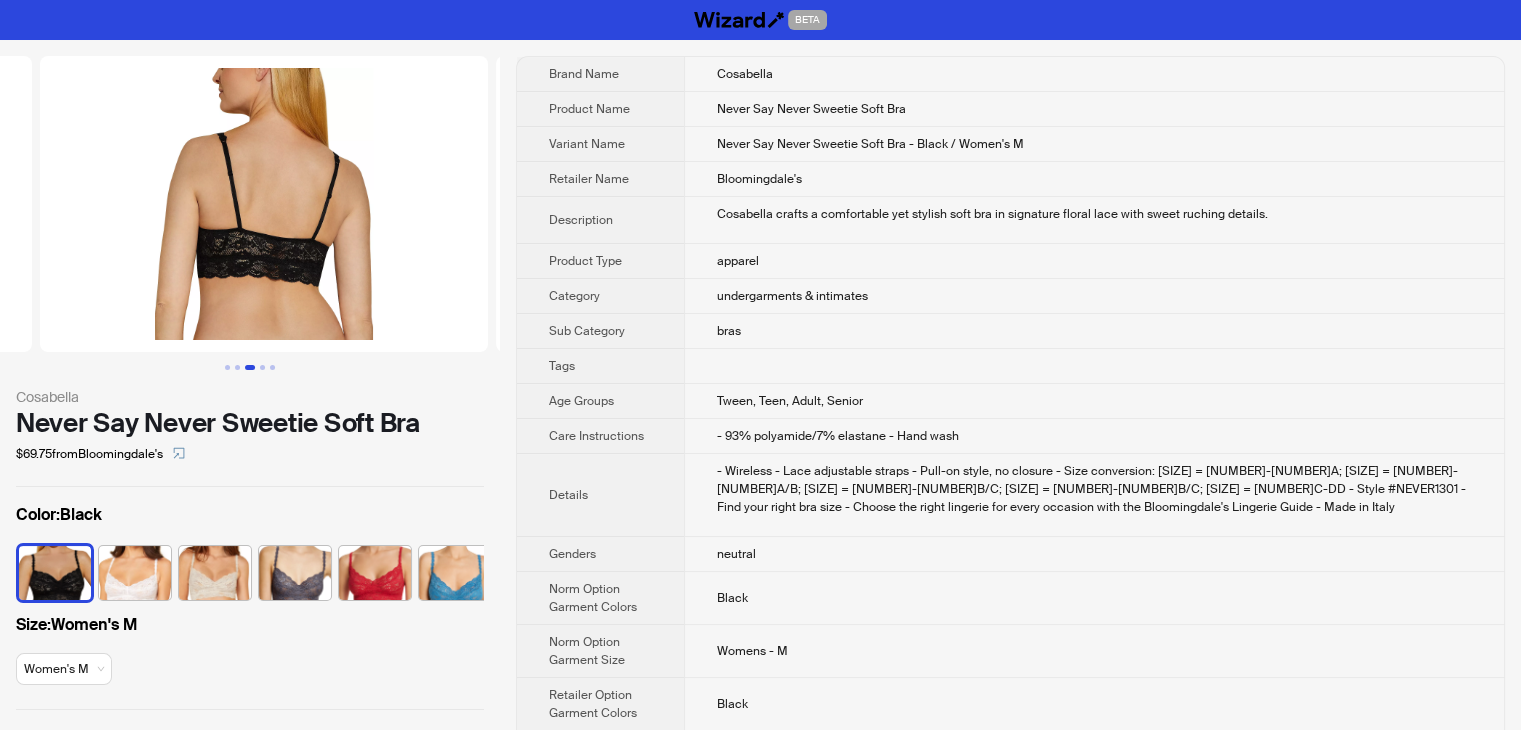 scroll, scrollTop: 0, scrollLeft: 912, axis: horizontal 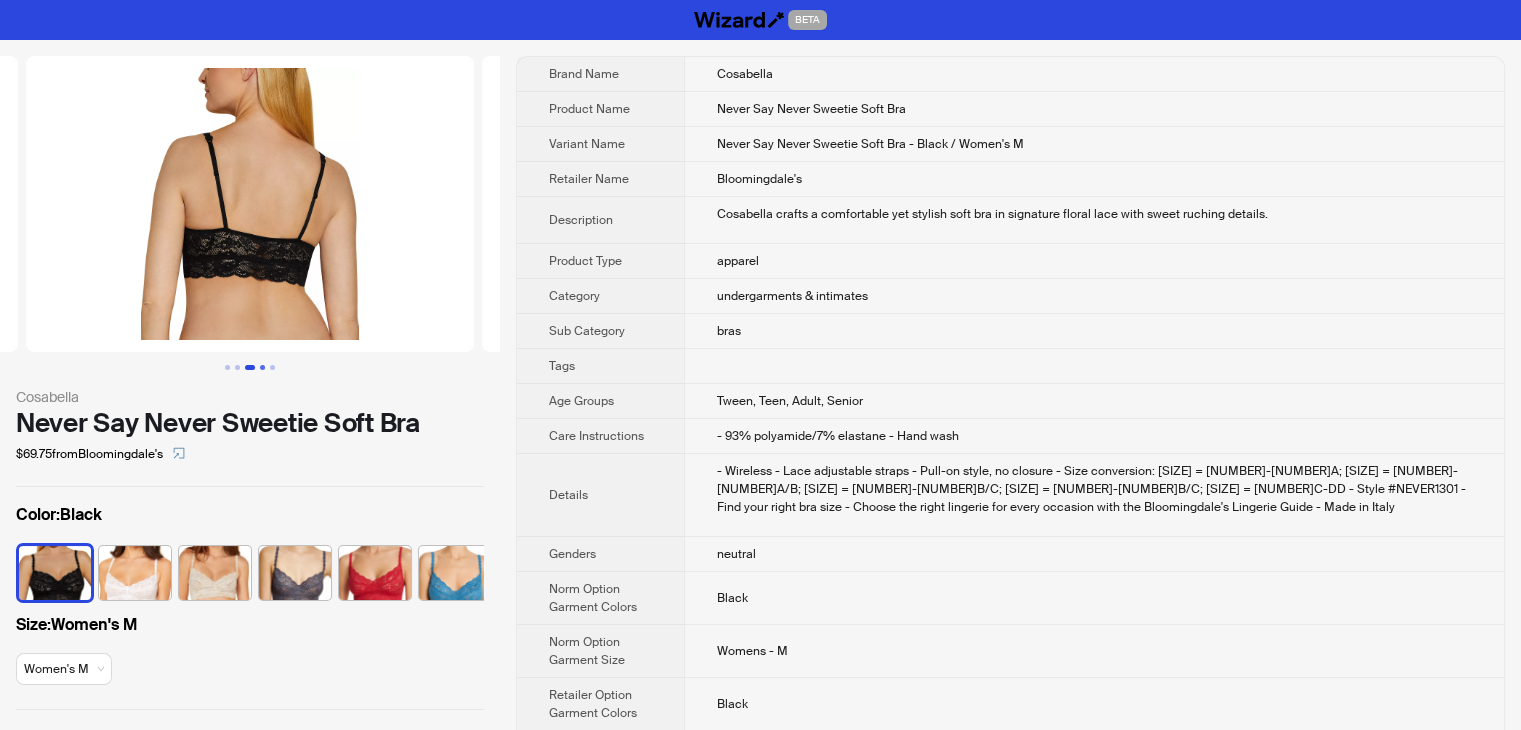 click at bounding box center (262, 367) 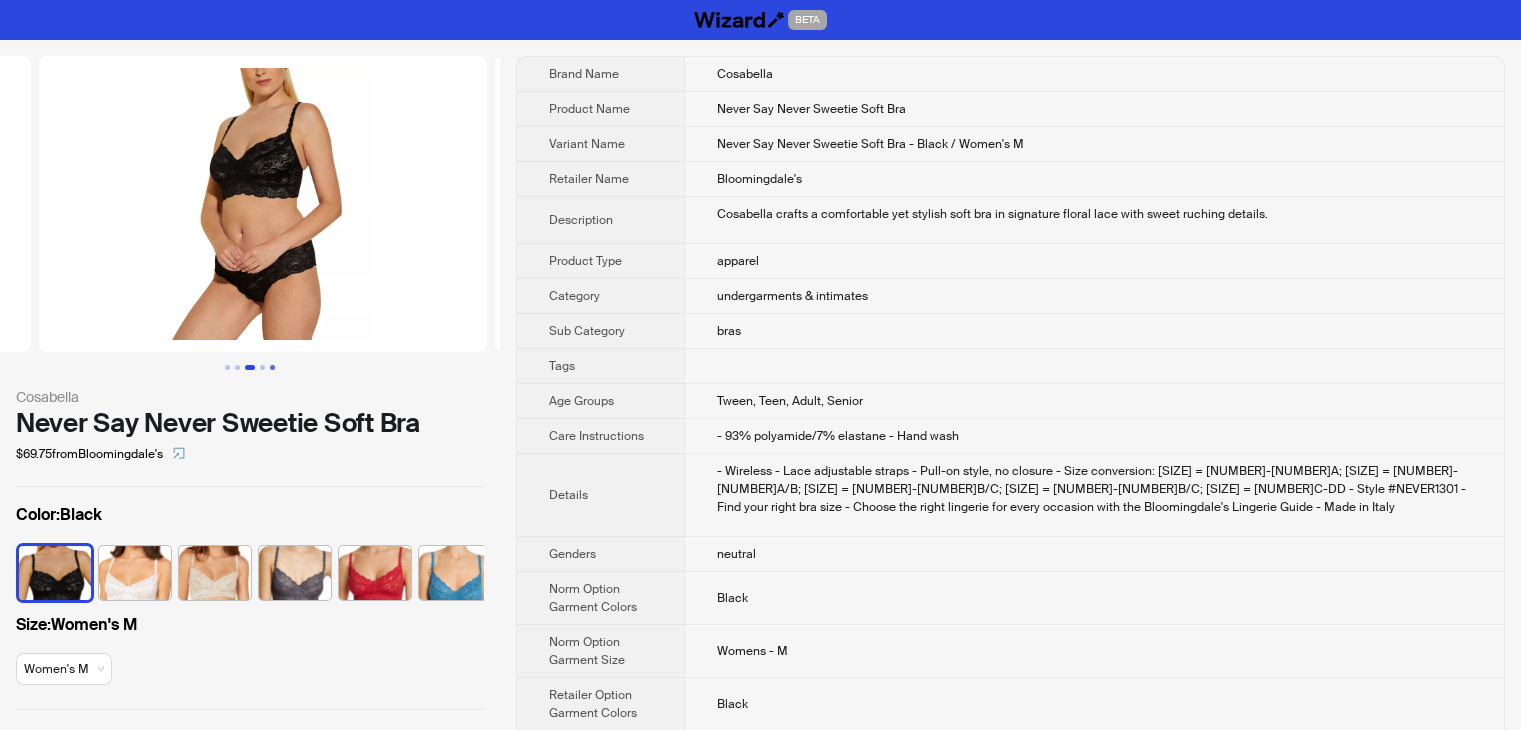 click at bounding box center (272, 367) 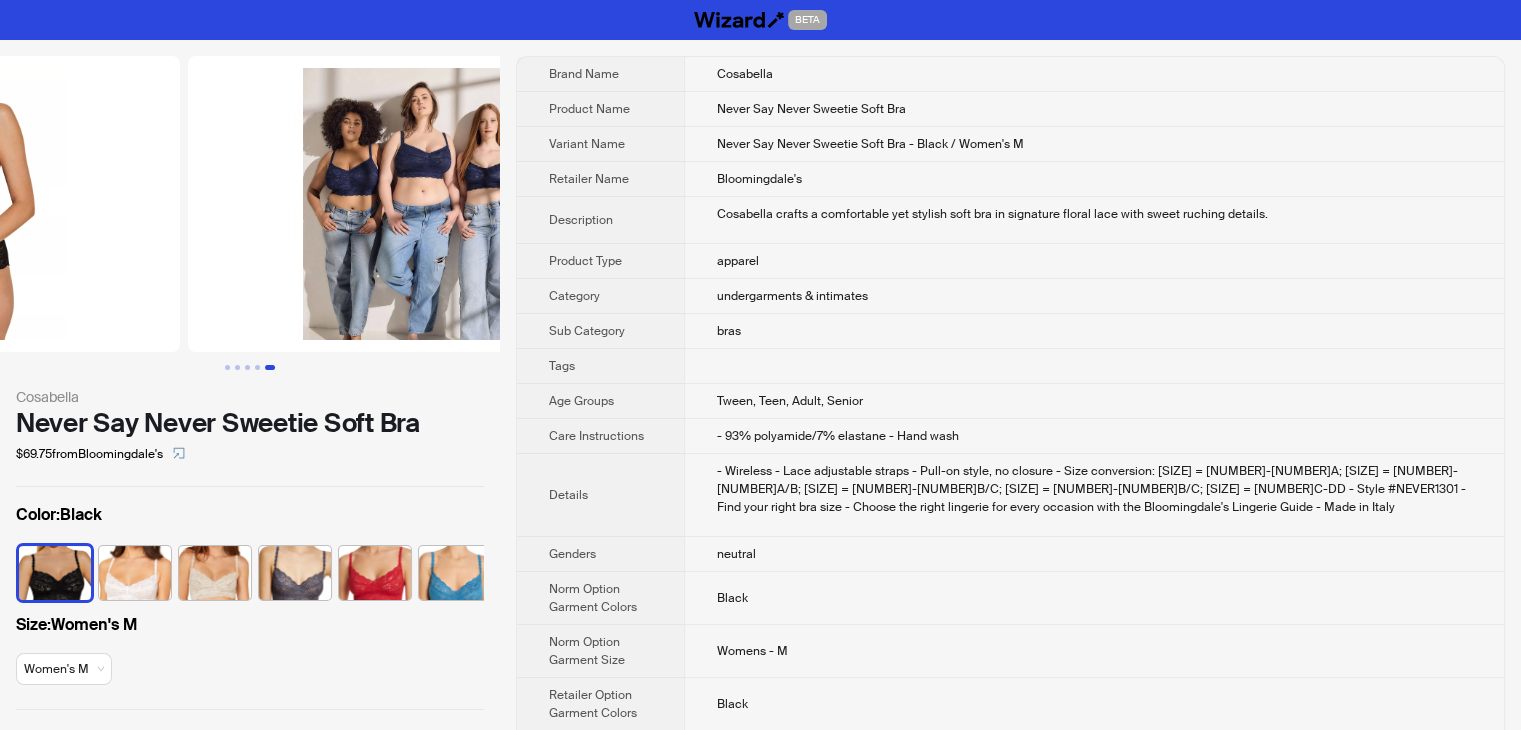 scroll, scrollTop: 0, scrollLeft: 1824, axis: horizontal 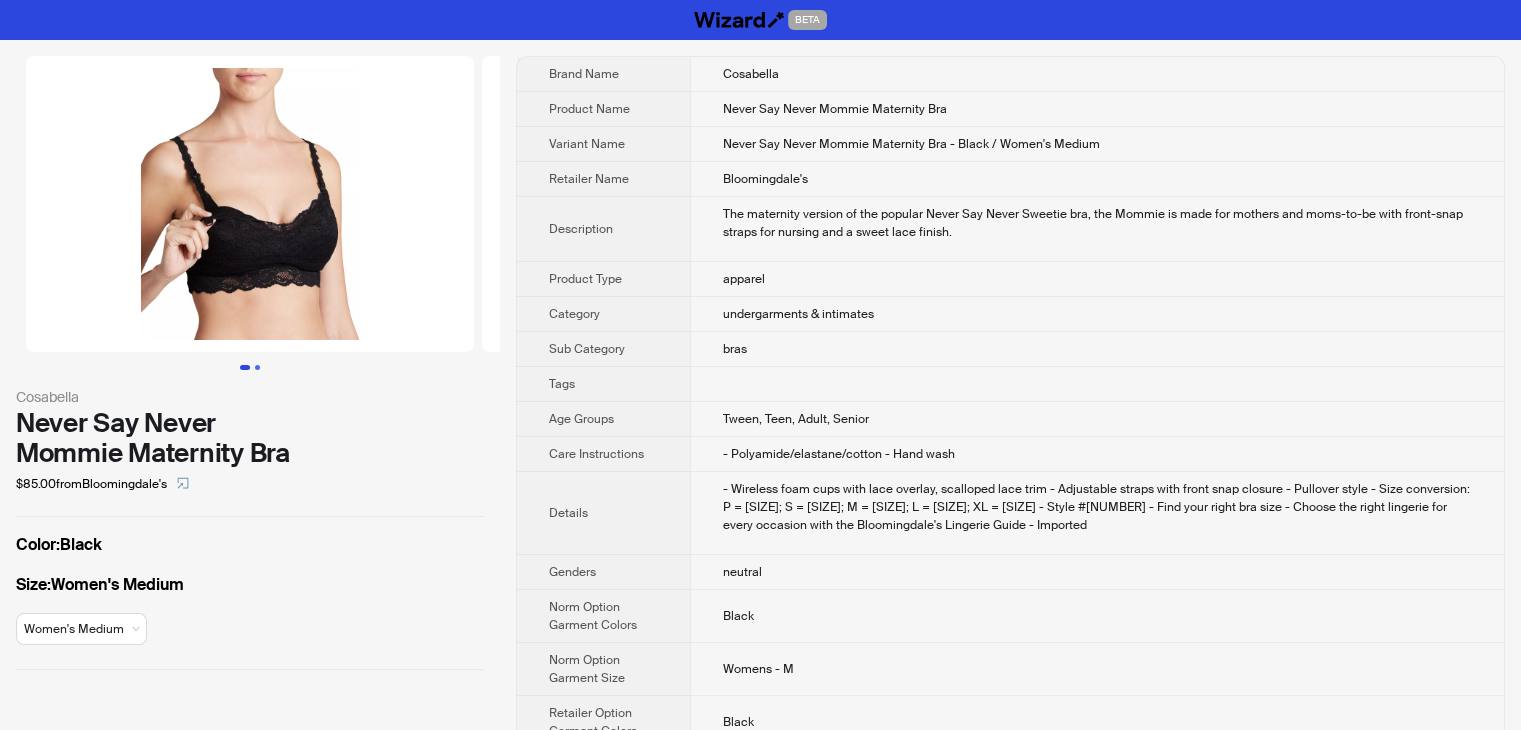 click at bounding box center (257, 367) 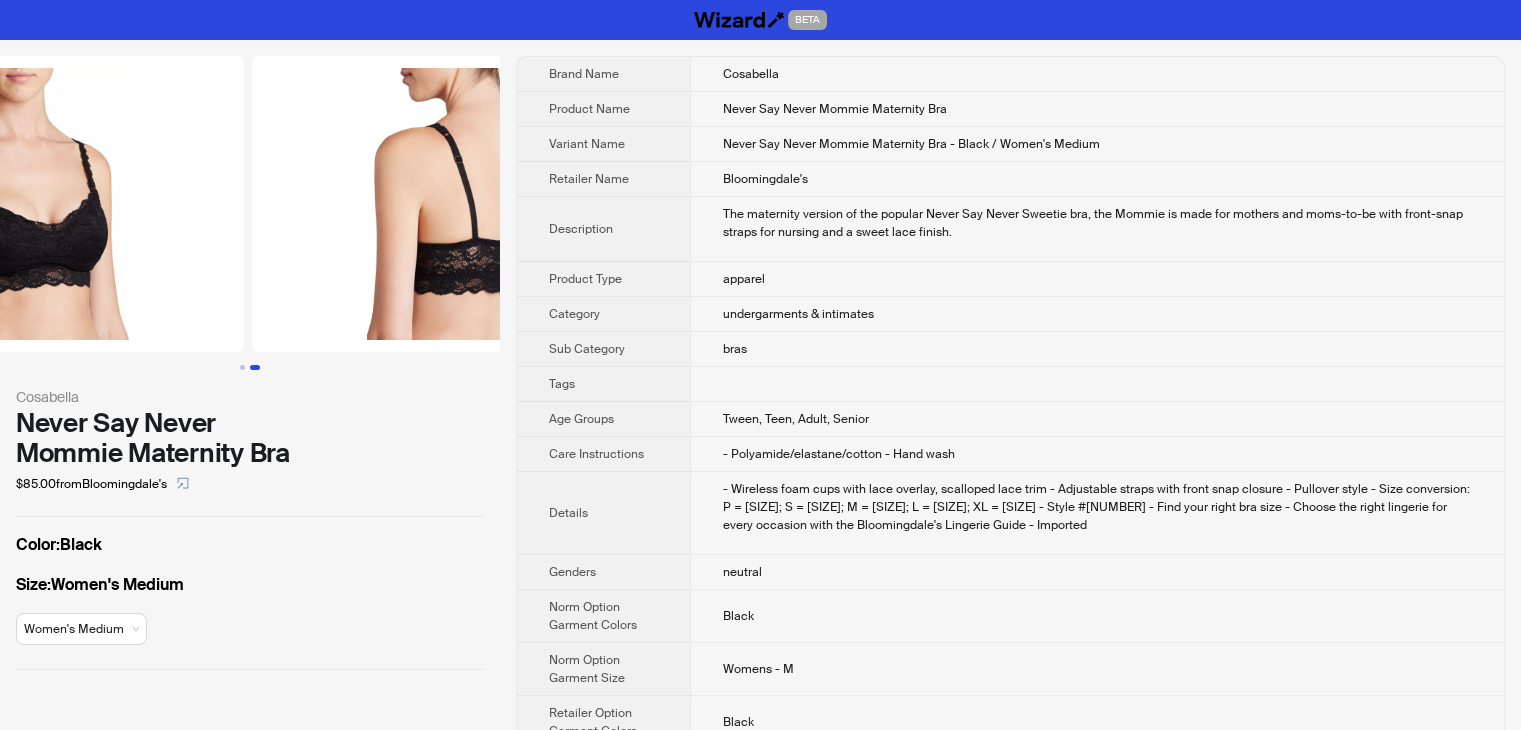 scroll, scrollTop: 0, scrollLeft: 456, axis: horizontal 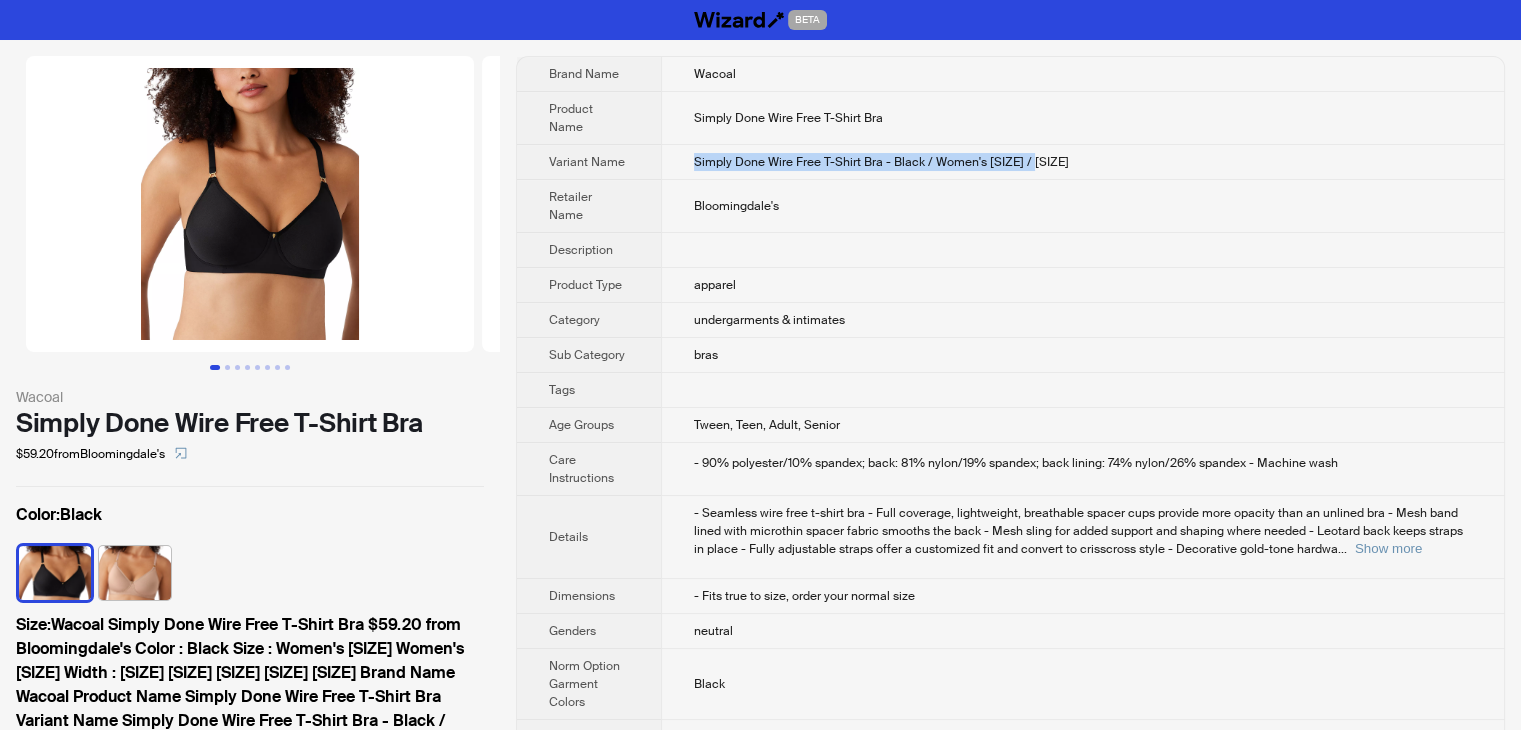 drag, startPoint x: 1107, startPoint y: 141, endPoint x: 702, endPoint y: 149, distance: 405.079 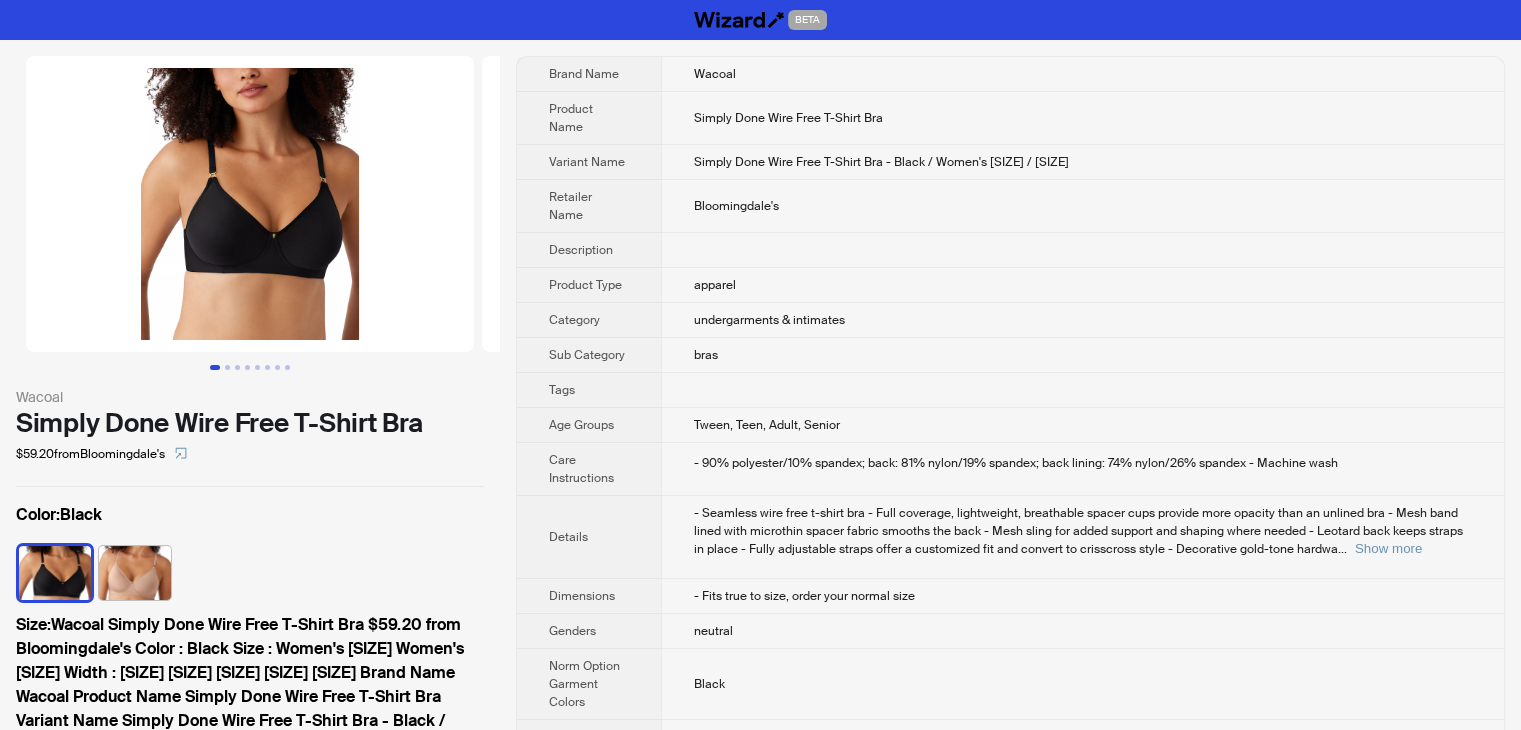 click on "Wacoal Simply Done Wire Free T-Shirt Bra $59.20  from  Bloomingdale's Color :  Black Size :  Women's [SIZE] Women's [SIZE] Width :  [SIZE] [SIZE] [SIZE] [SIZE] [SIZE] Brand Name Wacoal Product Name Simply Done Wire Free T-Shirt Bra Variant Name Simply Done Wire Free T-Shirt Bra - Black / Women's [SIZE] / [SIZE] Retailer Name Bloomingdale's Description Product Type apparel Category undergarments & intimates Sub Category bras Tags Age Groups Tween, Teen, Adult, Senior Care Instructions - 90% polyester/10% spandex; back: 81% nylon/19% spandex; back lining: 74% nylon/26% spandex
- Machine wash Details - Seamless wire free t-shirt bra
- Full coverage, lightweight, breathable spacer cups provide more opacity than an unlined bra
- Mesh band lined with microthin spacer fabric smooths the back
- Mesh sling for added support and shaping where needed
- Leotard back keeps straps in place
- Fully adjustable straps offer a customized fit and convert to crisscross style
- Decorative gold-tone hardwa ... Show more Dimensions Genders neutral Black Black" at bounding box center [760, 643] 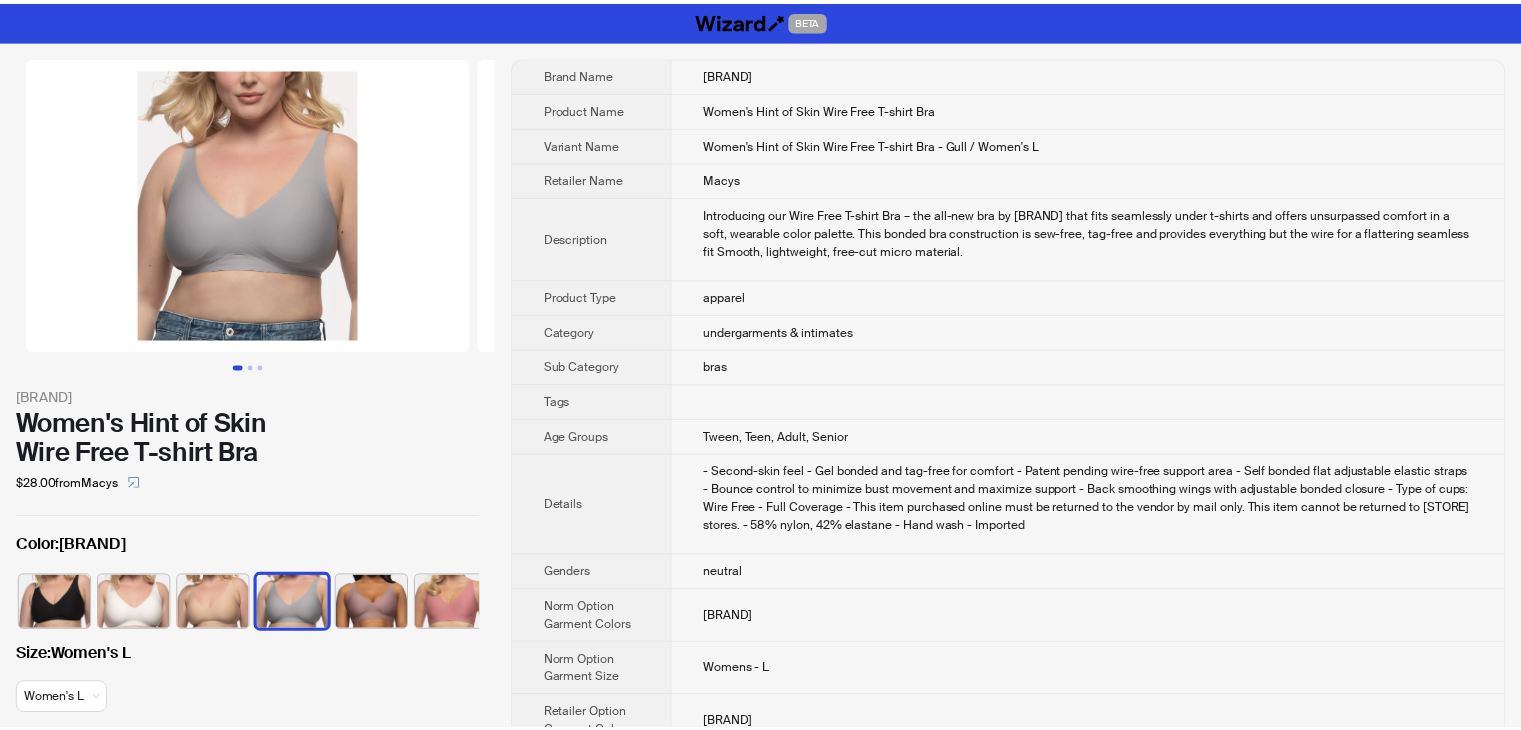 scroll, scrollTop: 0, scrollLeft: 0, axis: both 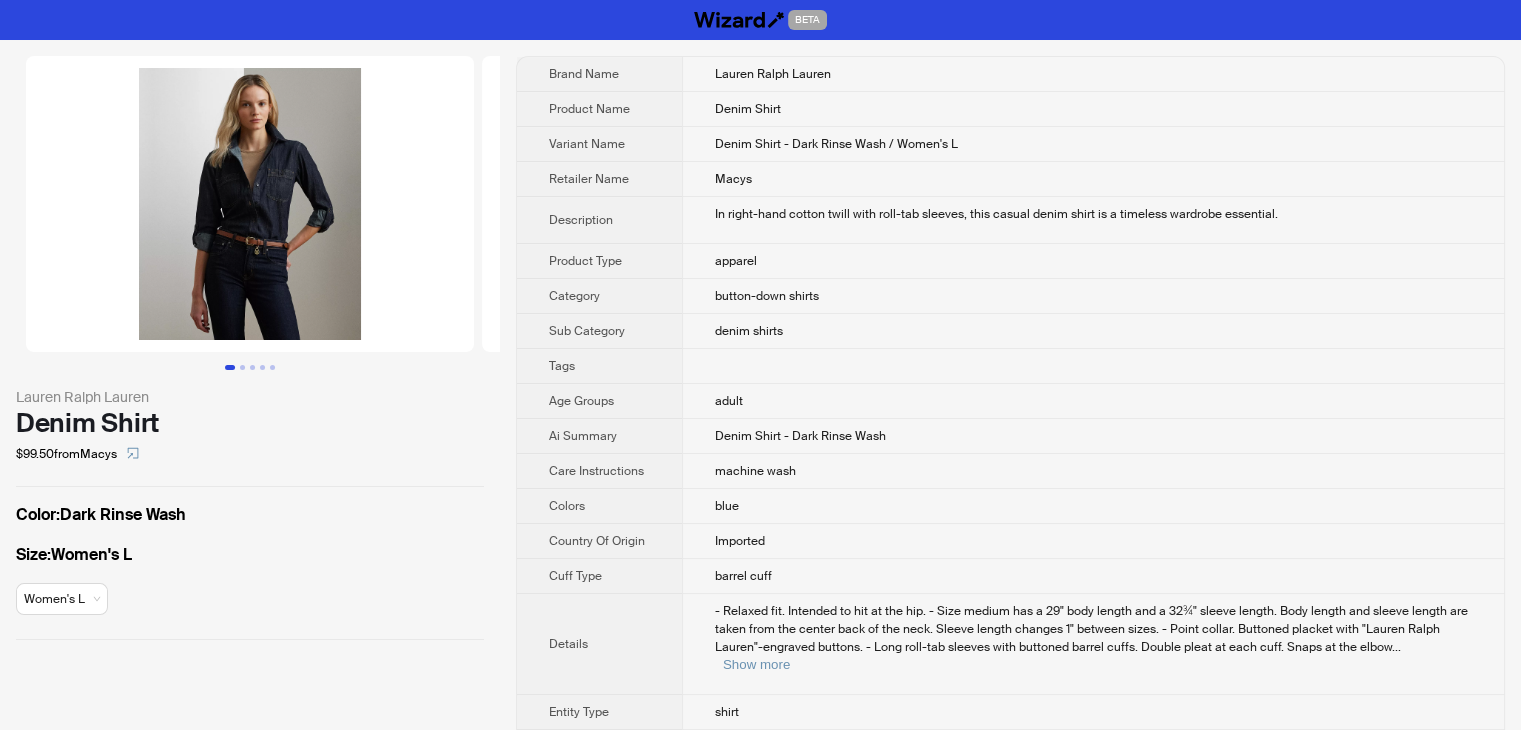 click on "button-down shirts" at bounding box center (1093, 296) 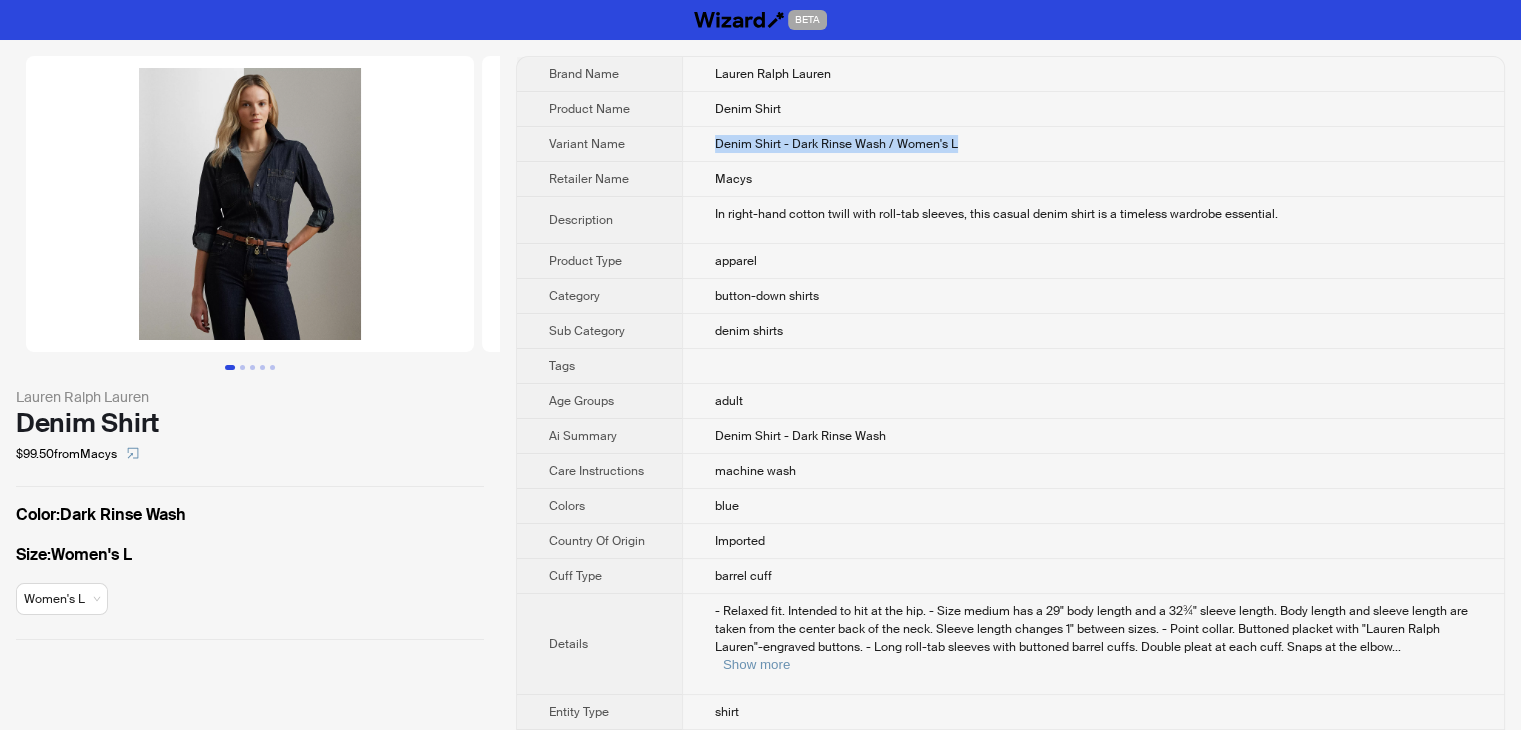 drag, startPoint x: 1027, startPoint y: 133, endPoint x: 680, endPoint y: 134, distance: 347.00143 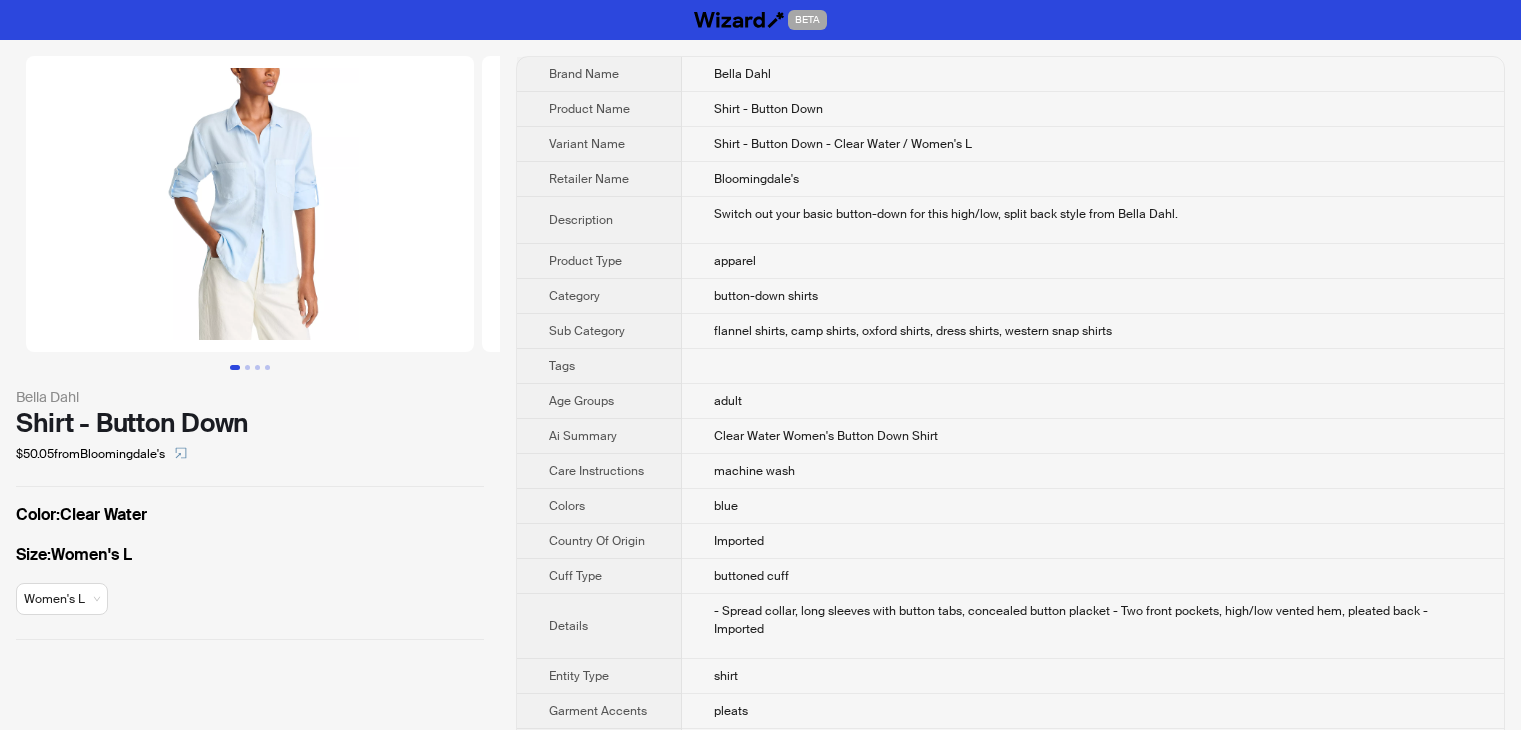 scroll, scrollTop: 0, scrollLeft: 0, axis: both 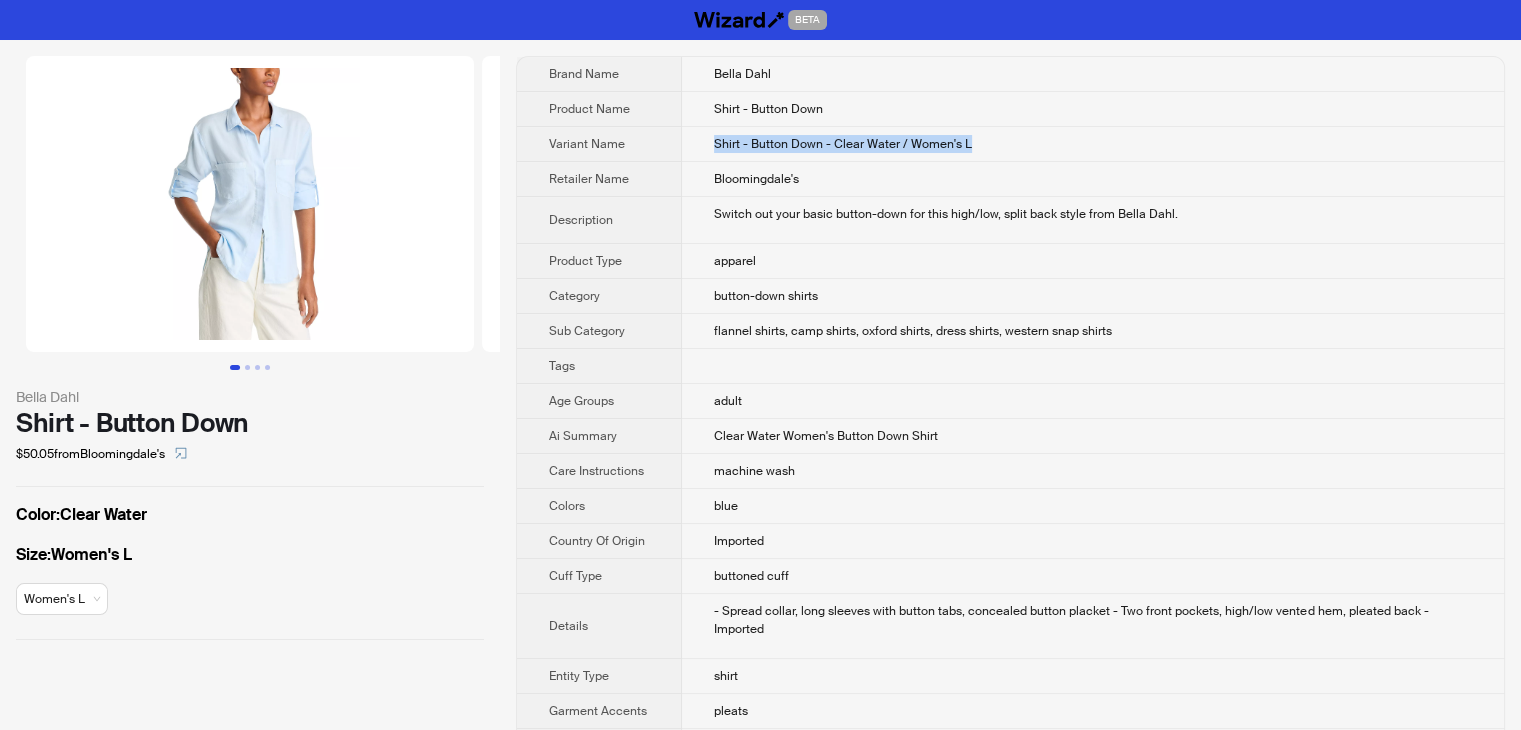 drag, startPoint x: 1018, startPoint y: 139, endPoint x: 707, endPoint y: 145, distance: 311.05786 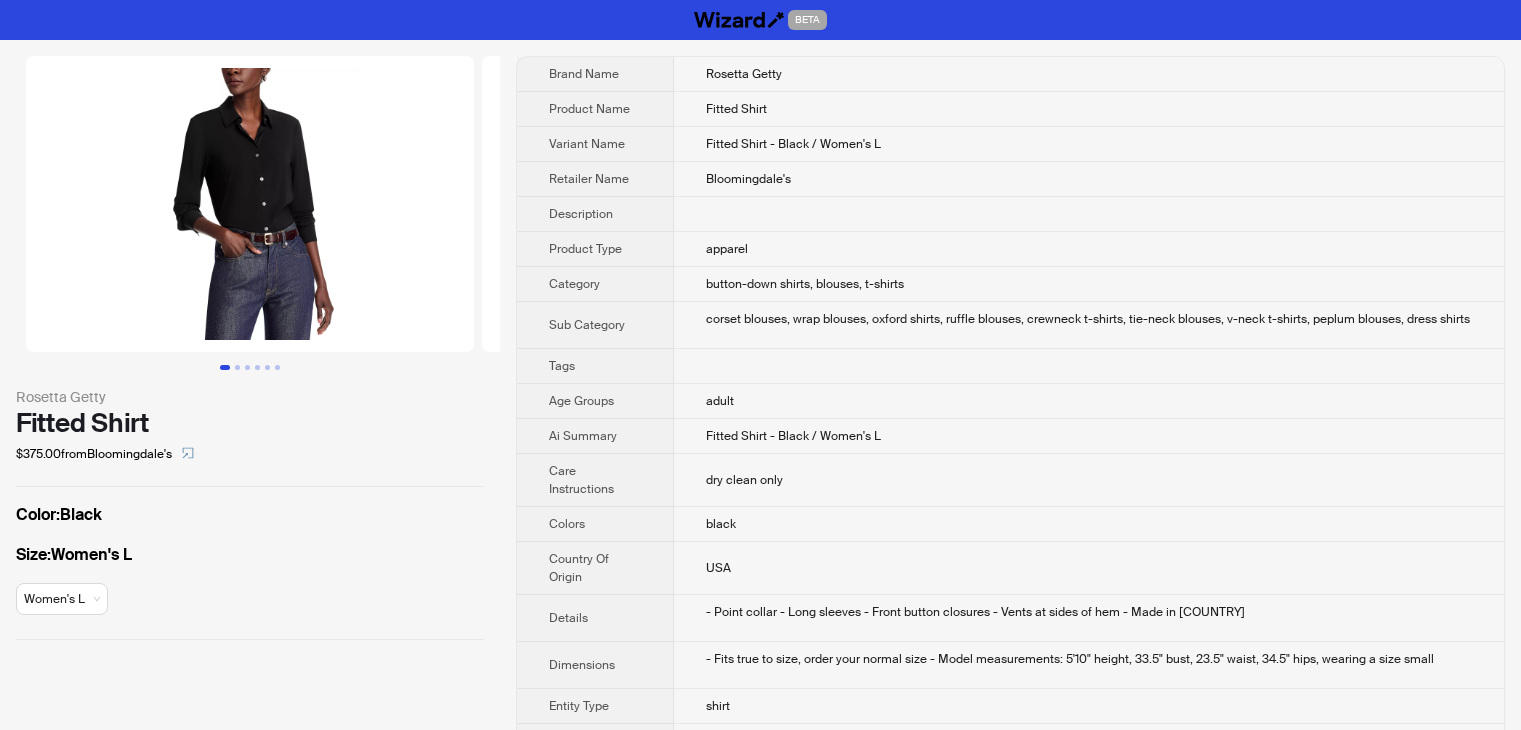 scroll, scrollTop: 0, scrollLeft: 0, axis: both 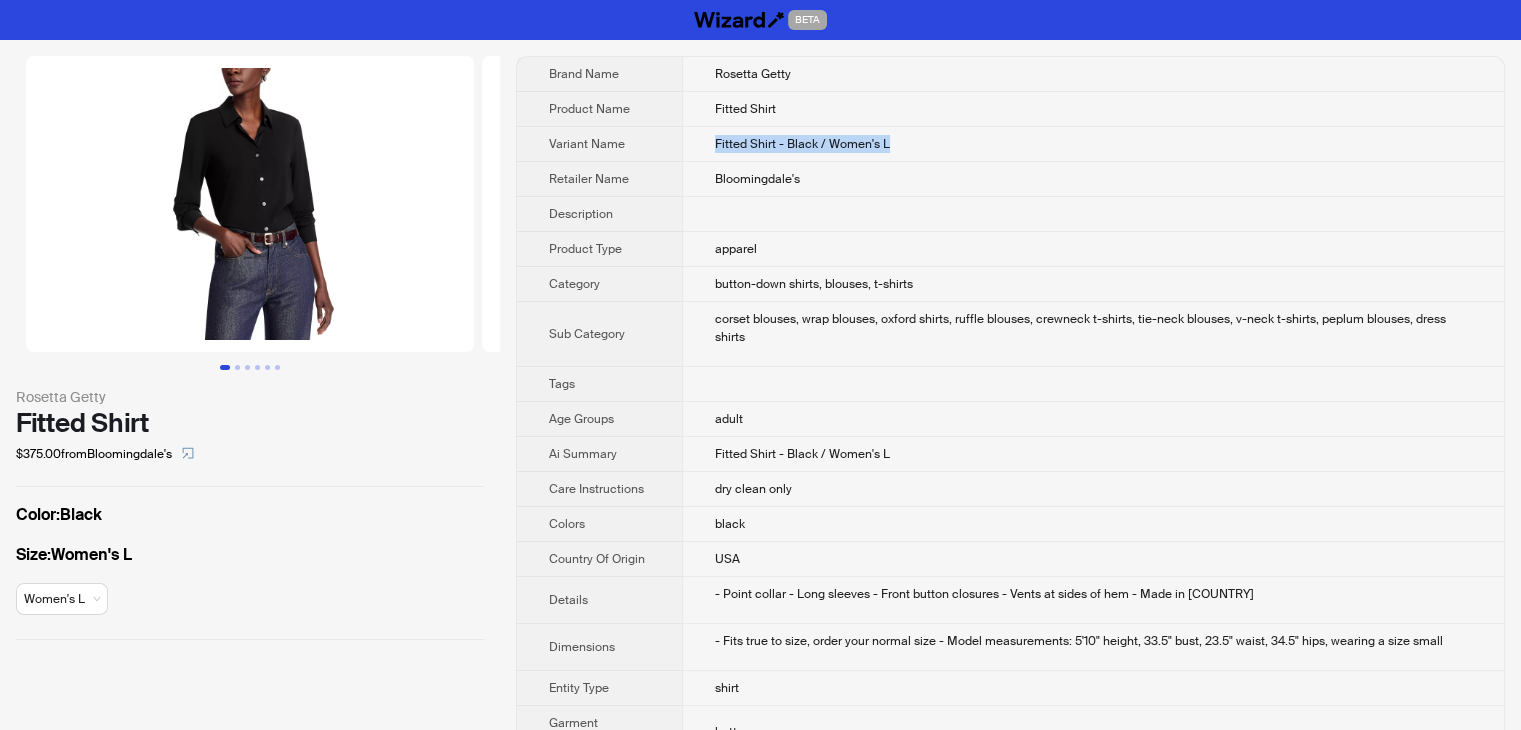 drag, startPoint x: 902, startPoint y: 141, endPoint x: 705, endPoint y: 138, distance: 197.02284 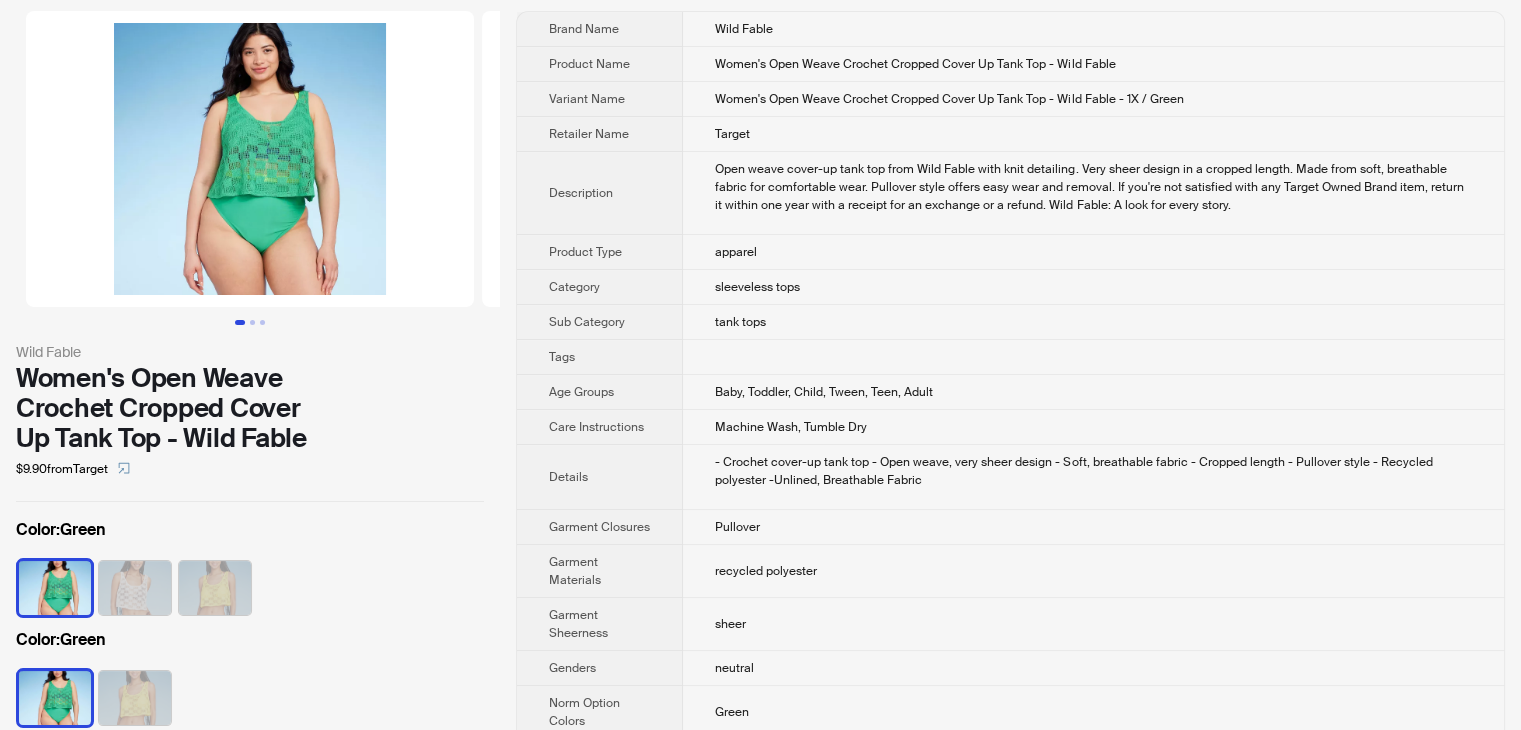 scroll, scrollTop: 0, scrollLeft: 0, axis: both 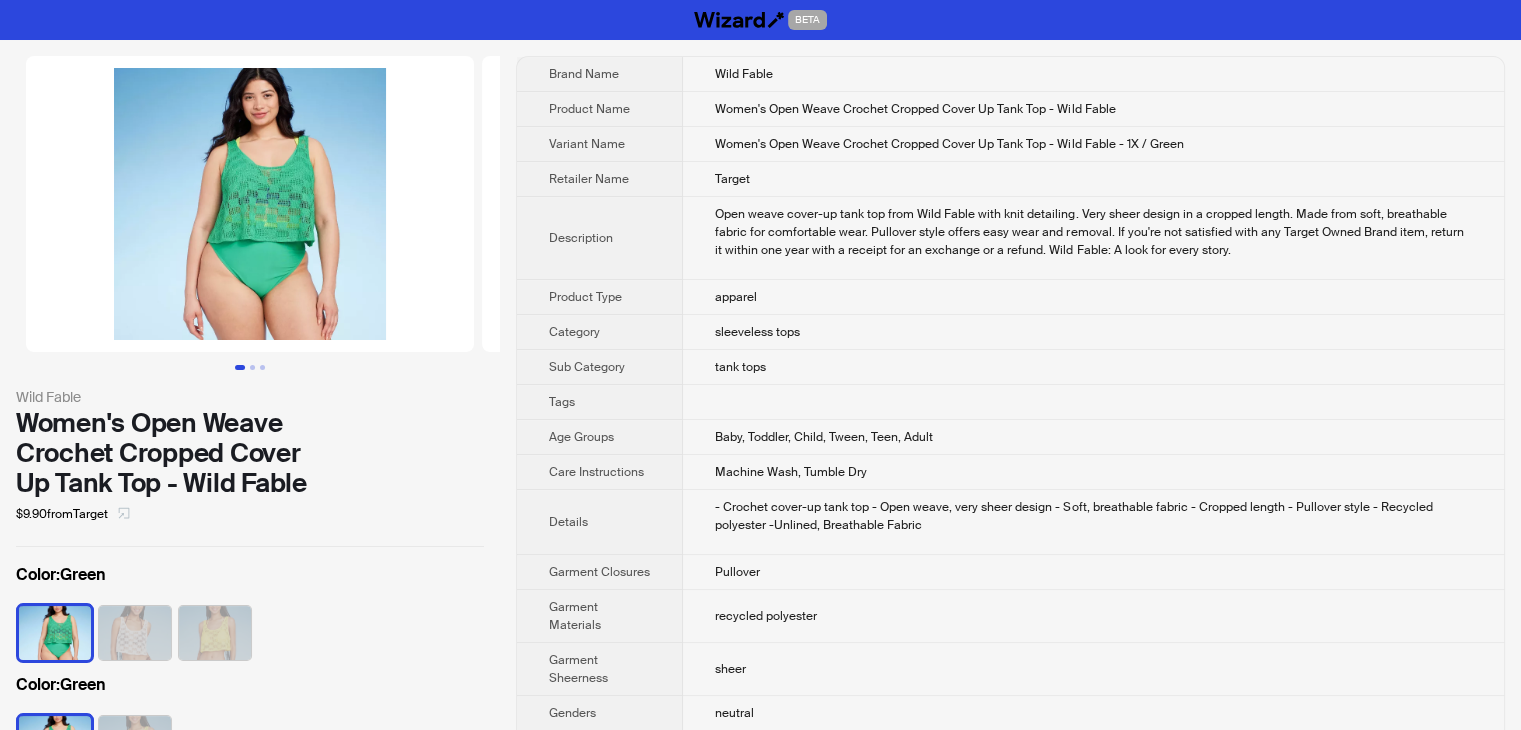 click 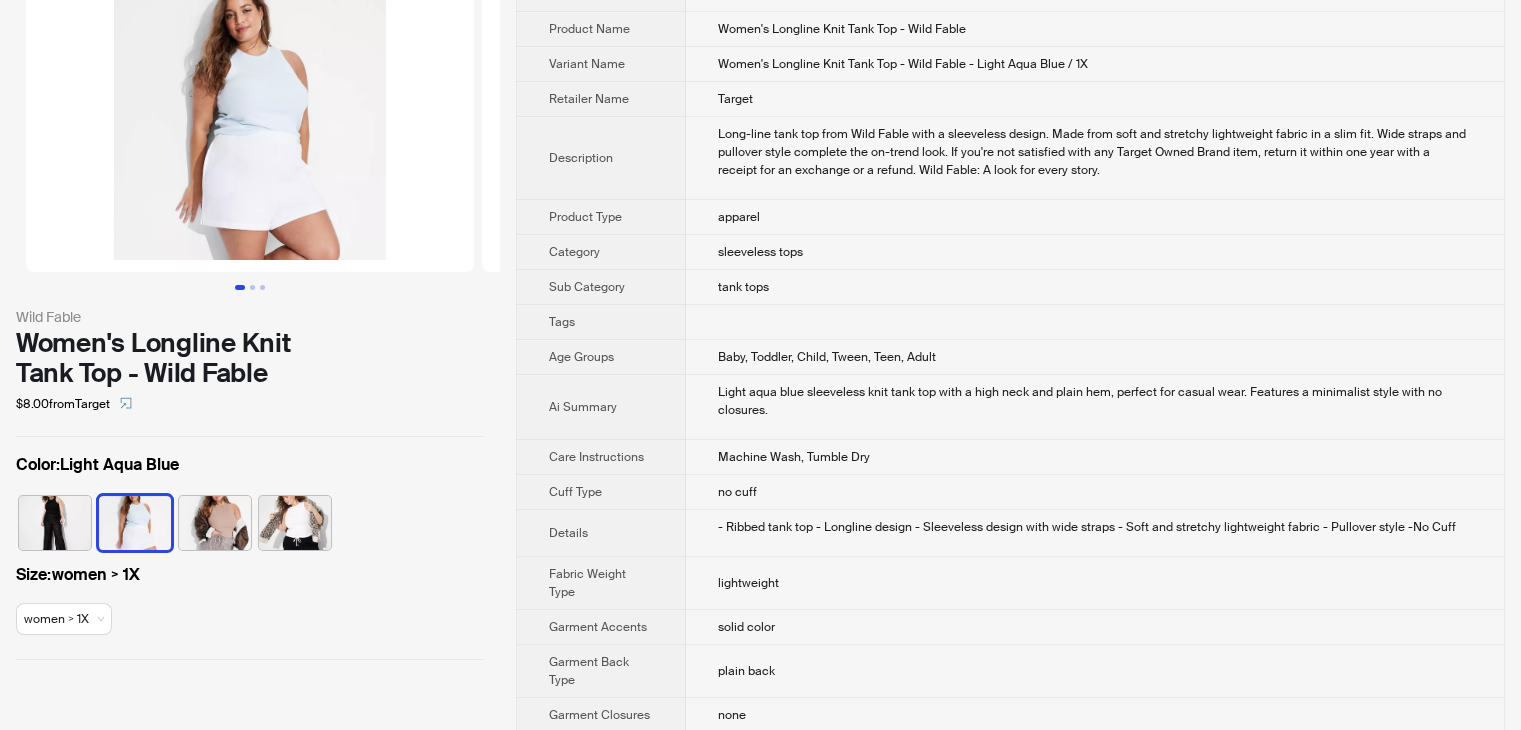 scroll, scrollTop: 79, scrollLeft: 0, axis: vertical 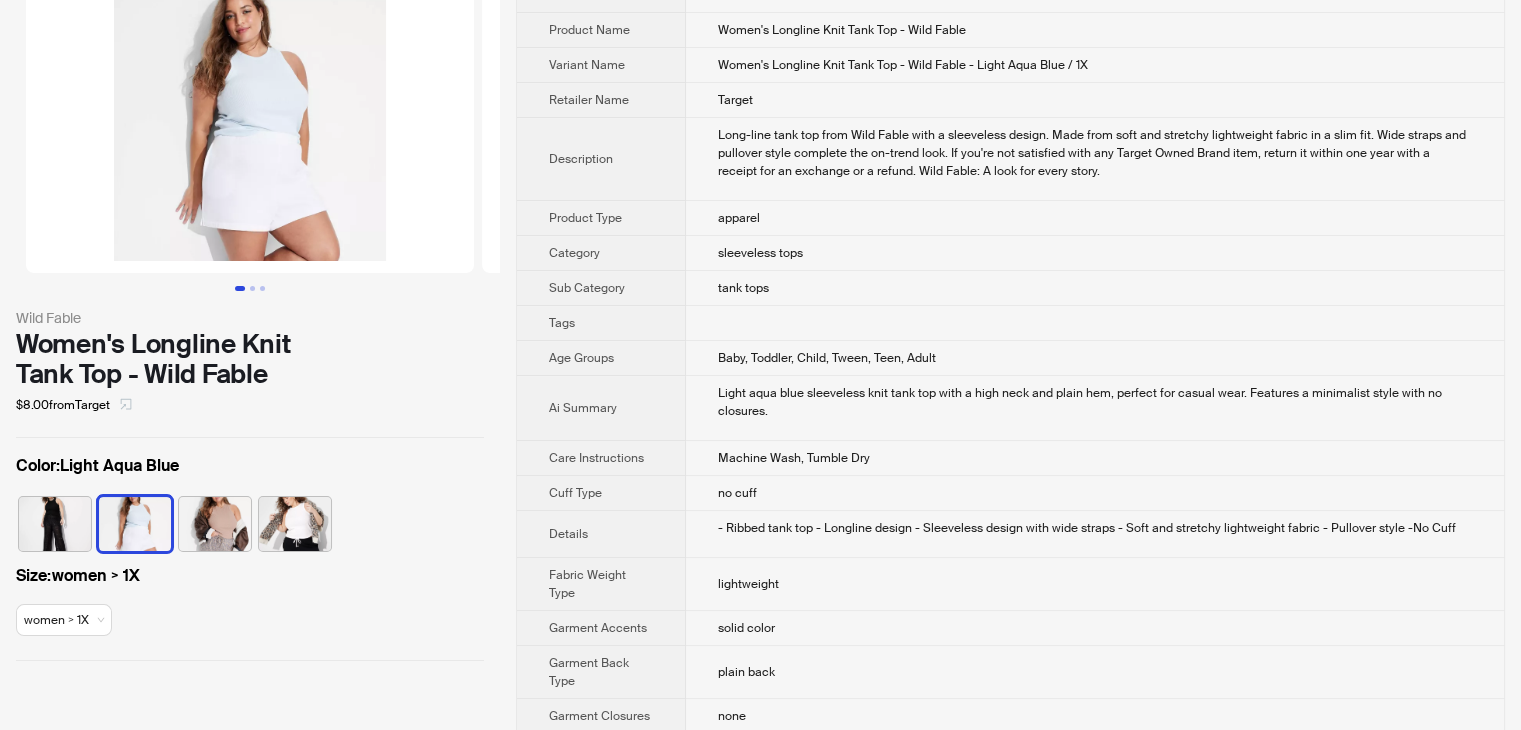 click 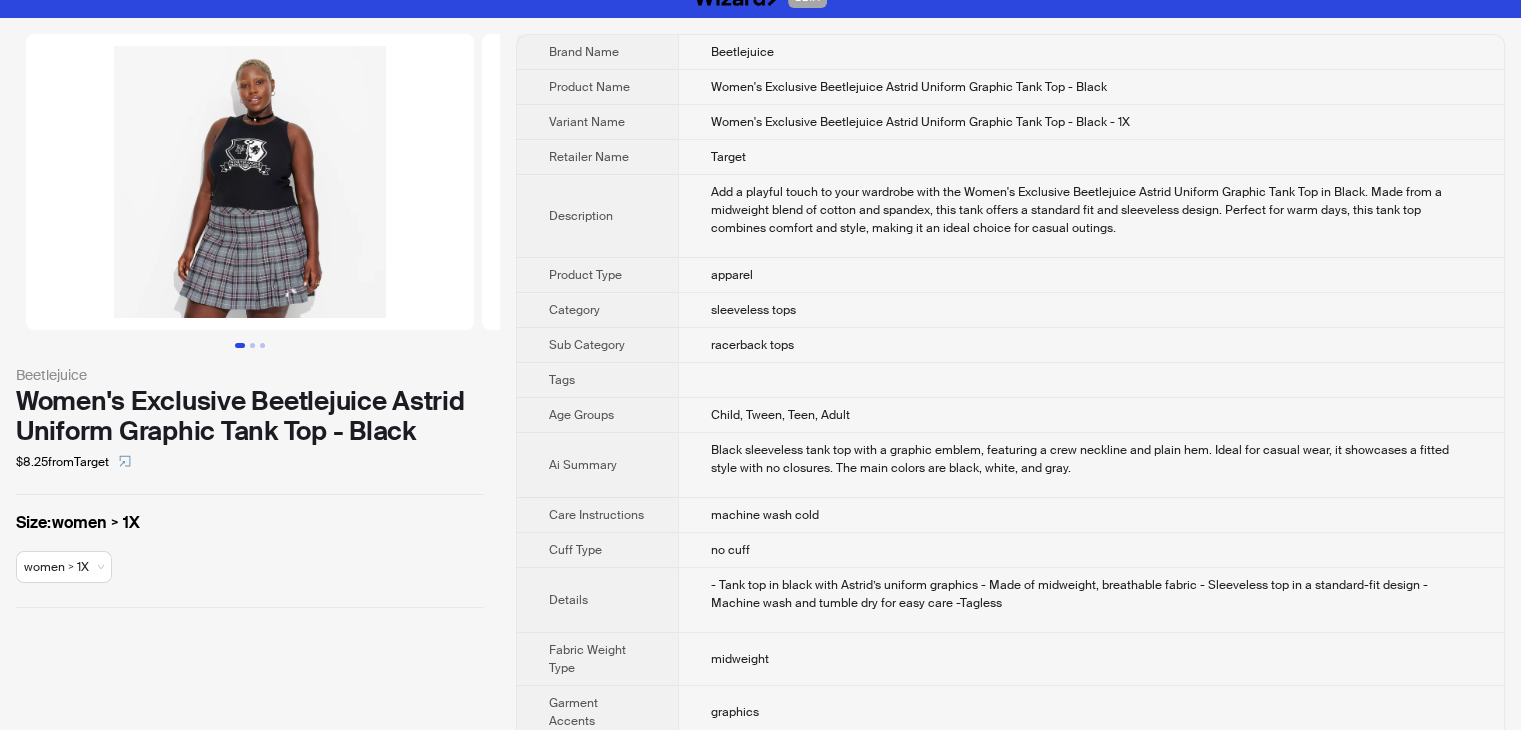 scroll, scrollTop: 0, scrollLeft: 0, axis: both 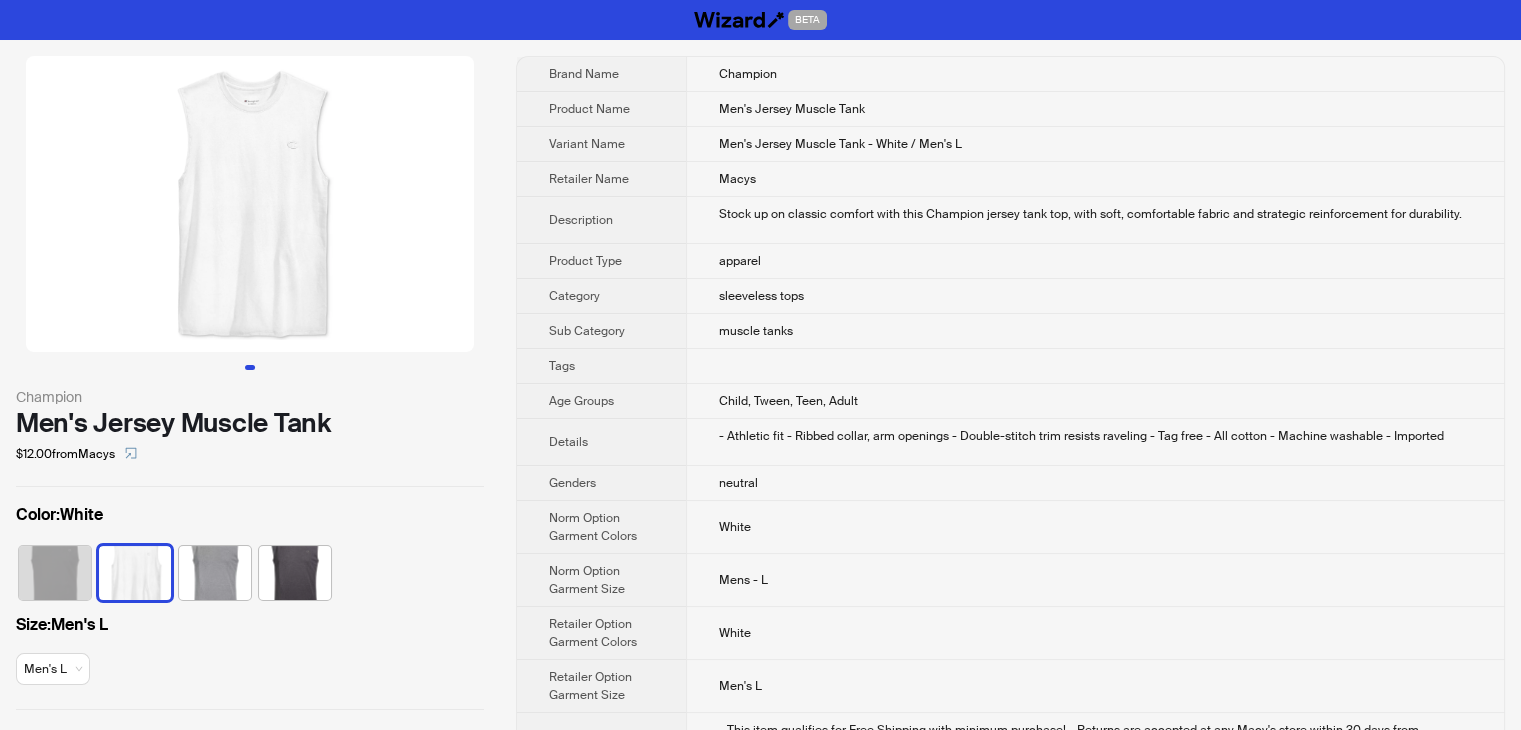 click at bounding box center [250, 204] 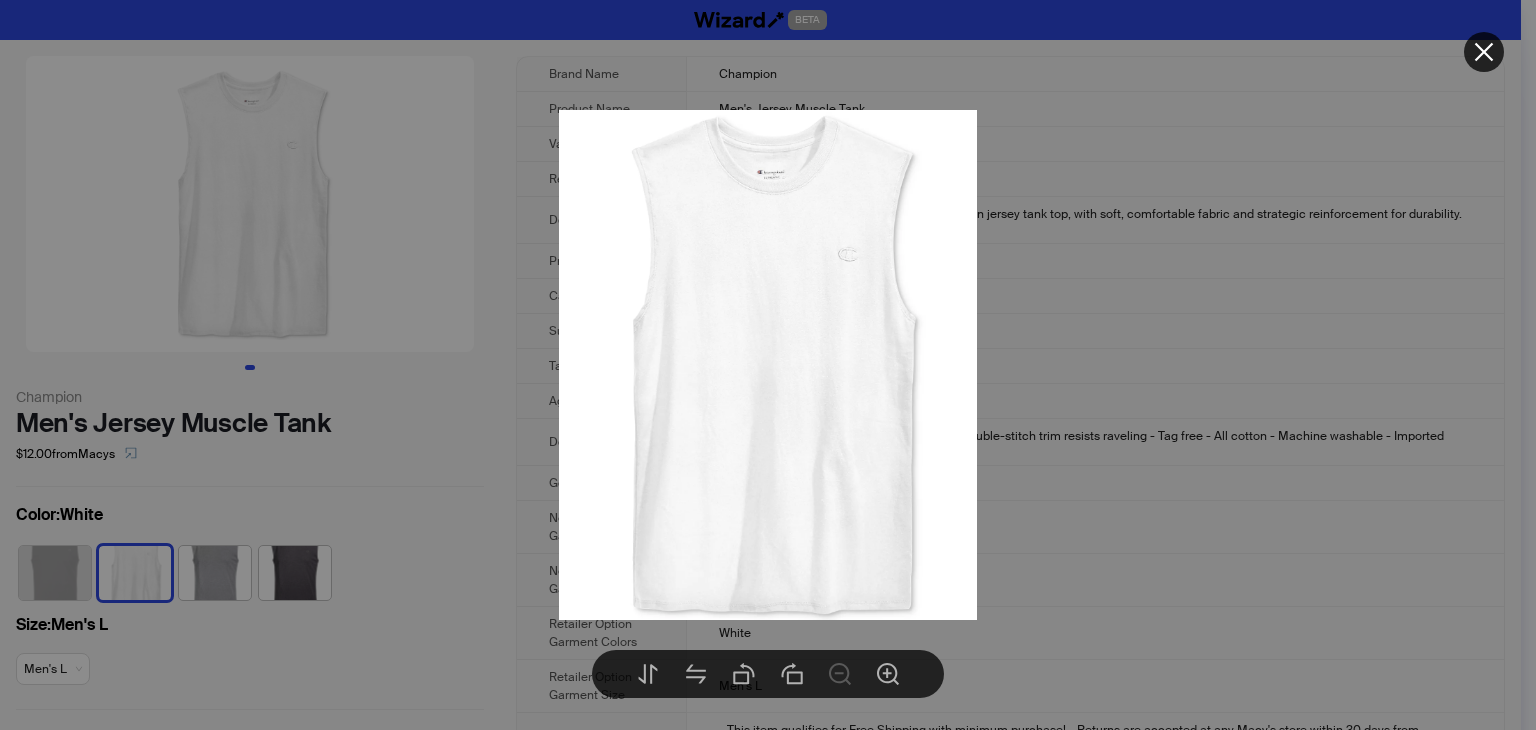 click at bounding box center (768, 365) 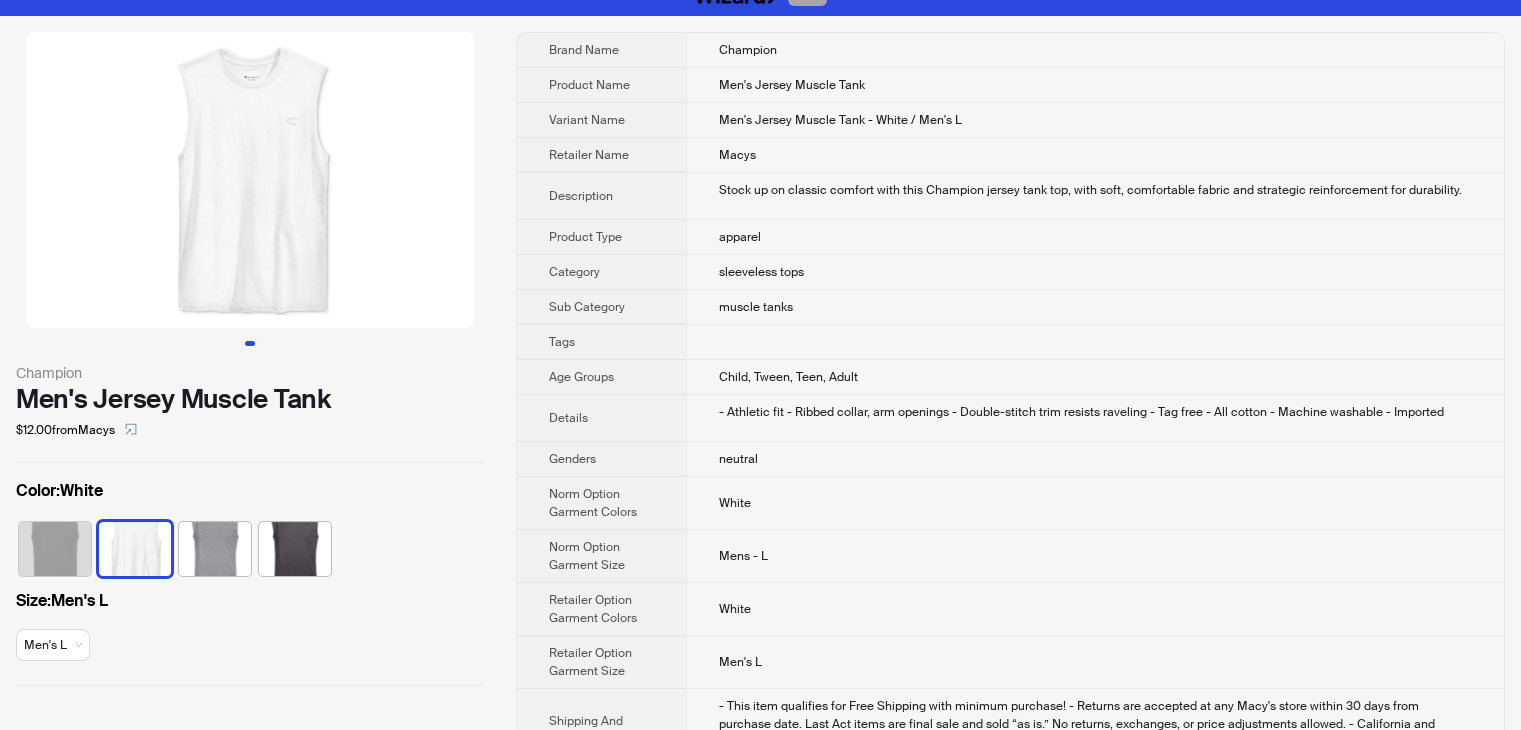 scroll, scrollTop: 0, scrollLeft: 0, axis: both 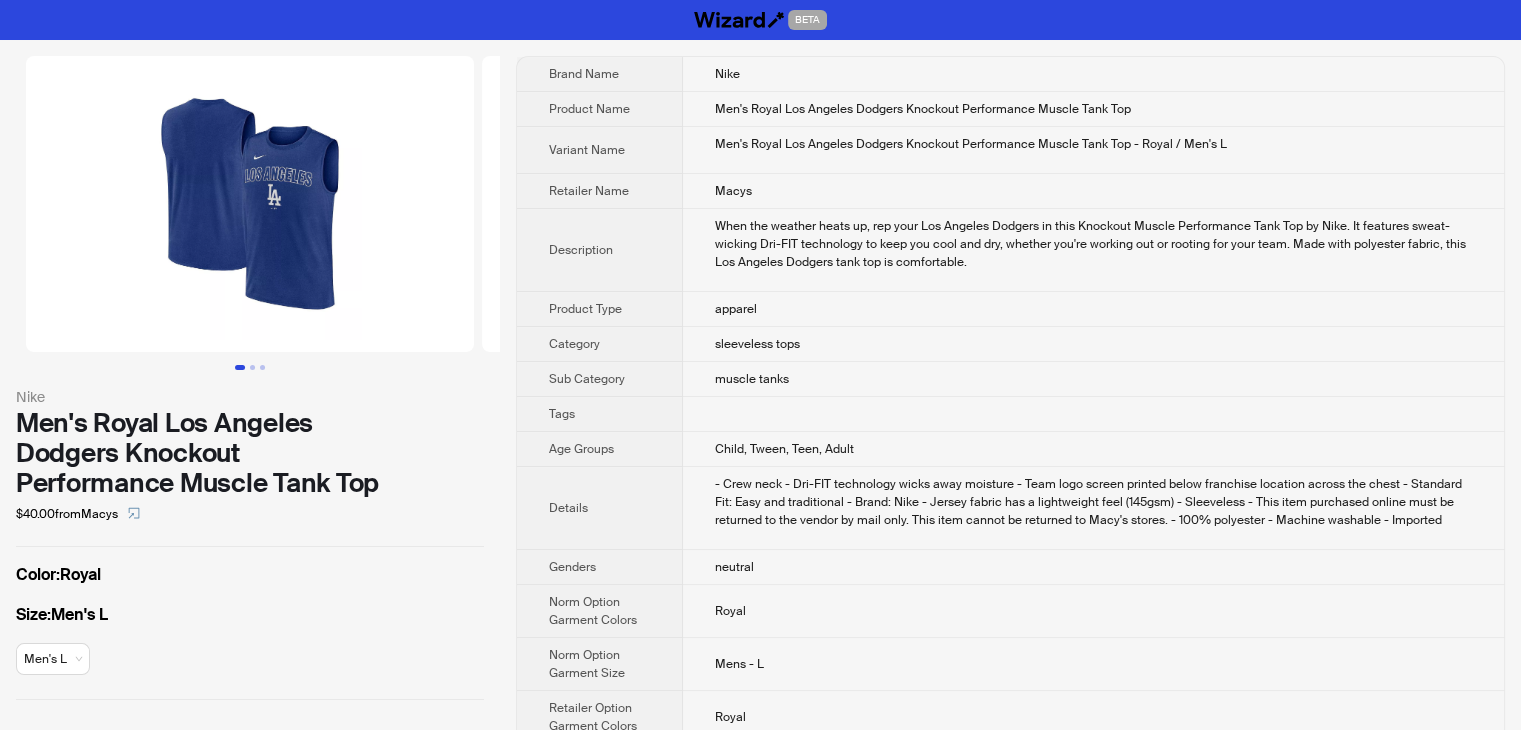 click at bounding box center (250, 204) 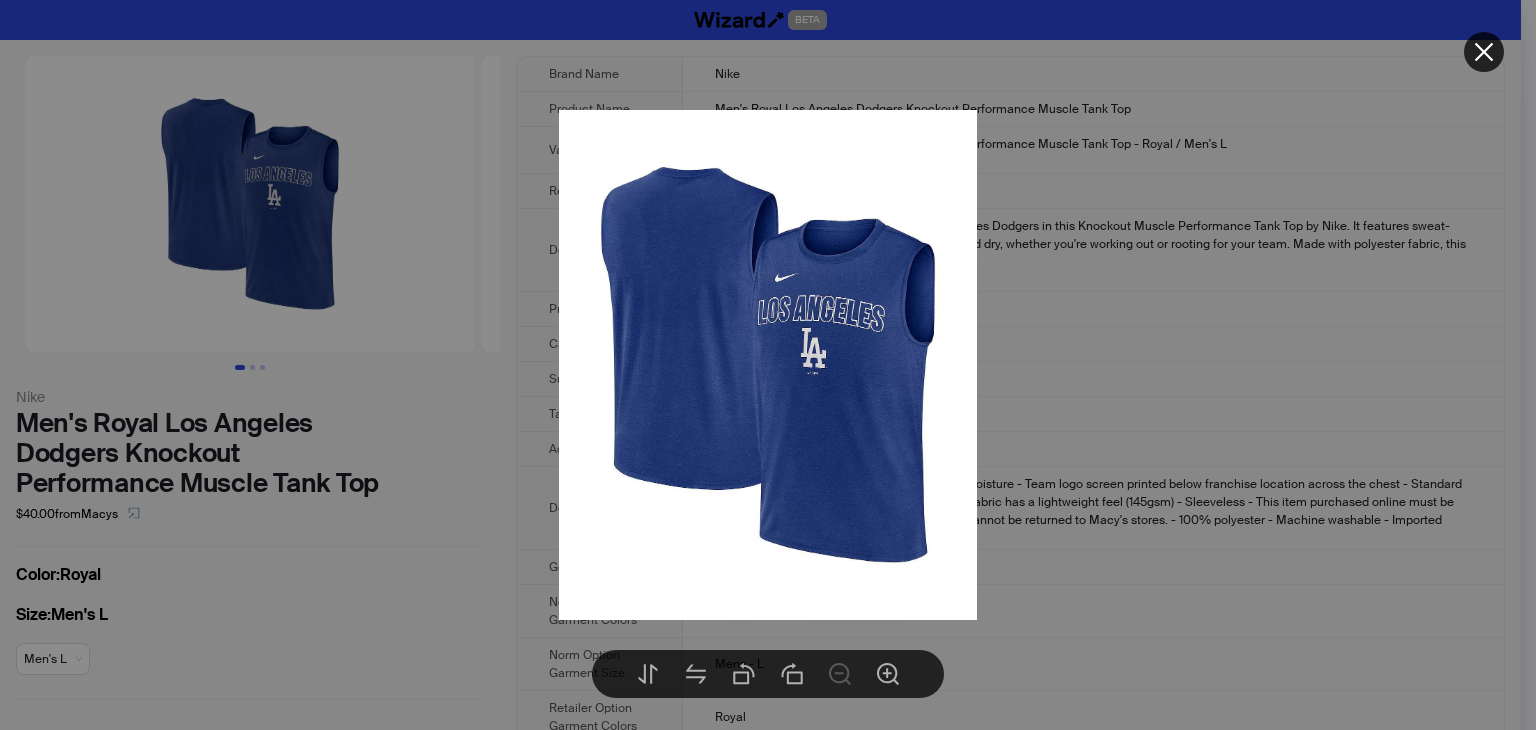 click at bounding box center [768, 365] 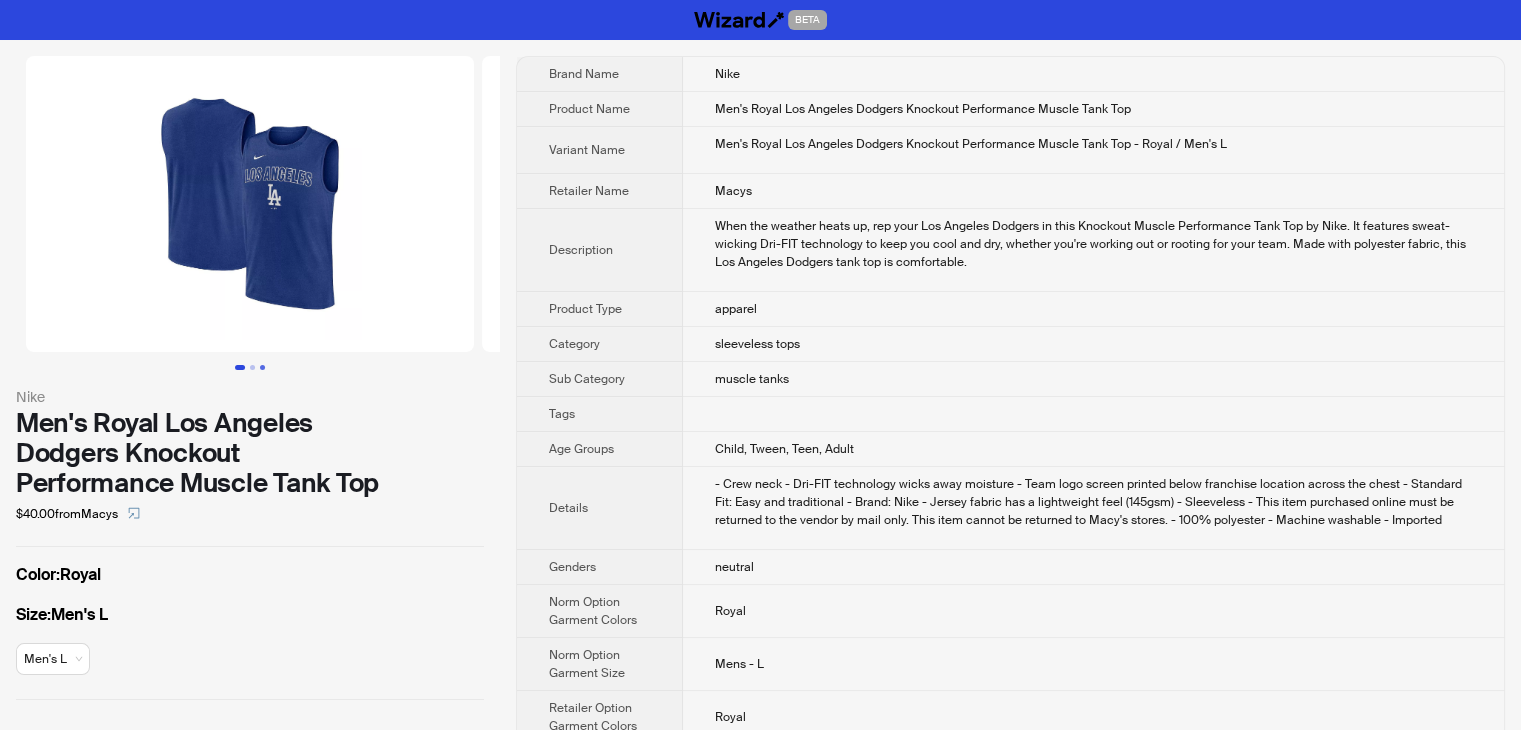 click at bounding box center (262, 367) 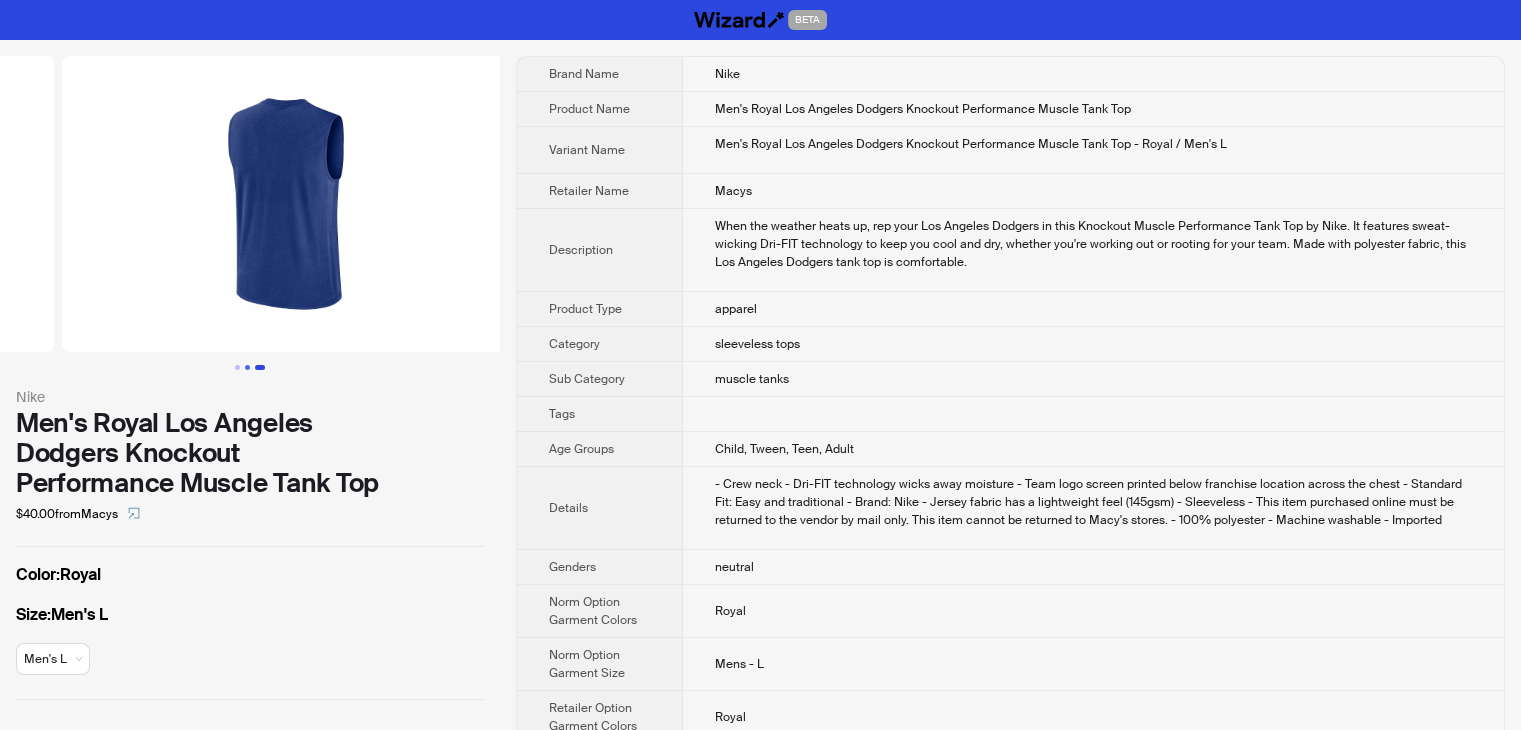 scroll, scrollTop: 0, scrollLeft: 912, axis: horizontal 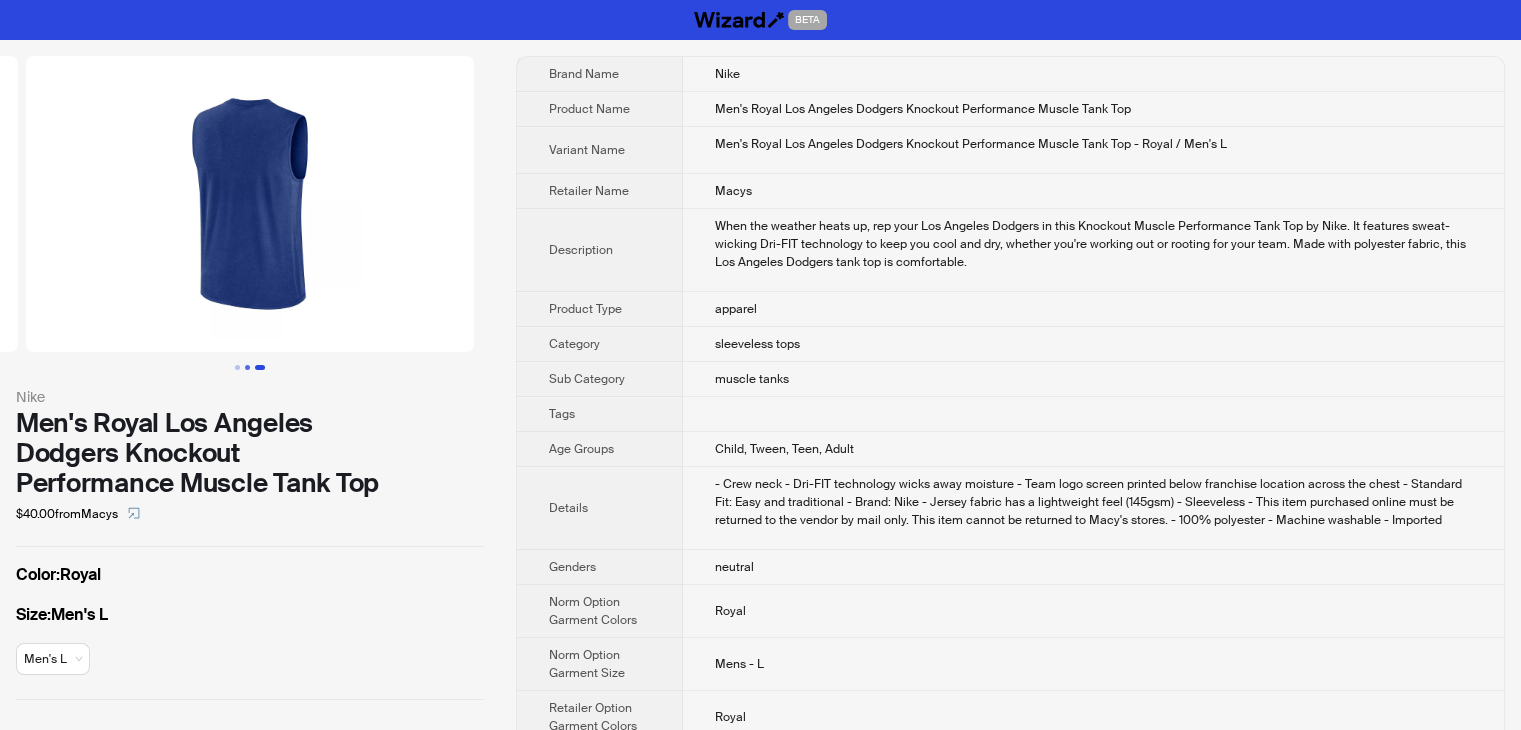 click at bounding box center [260, 367] 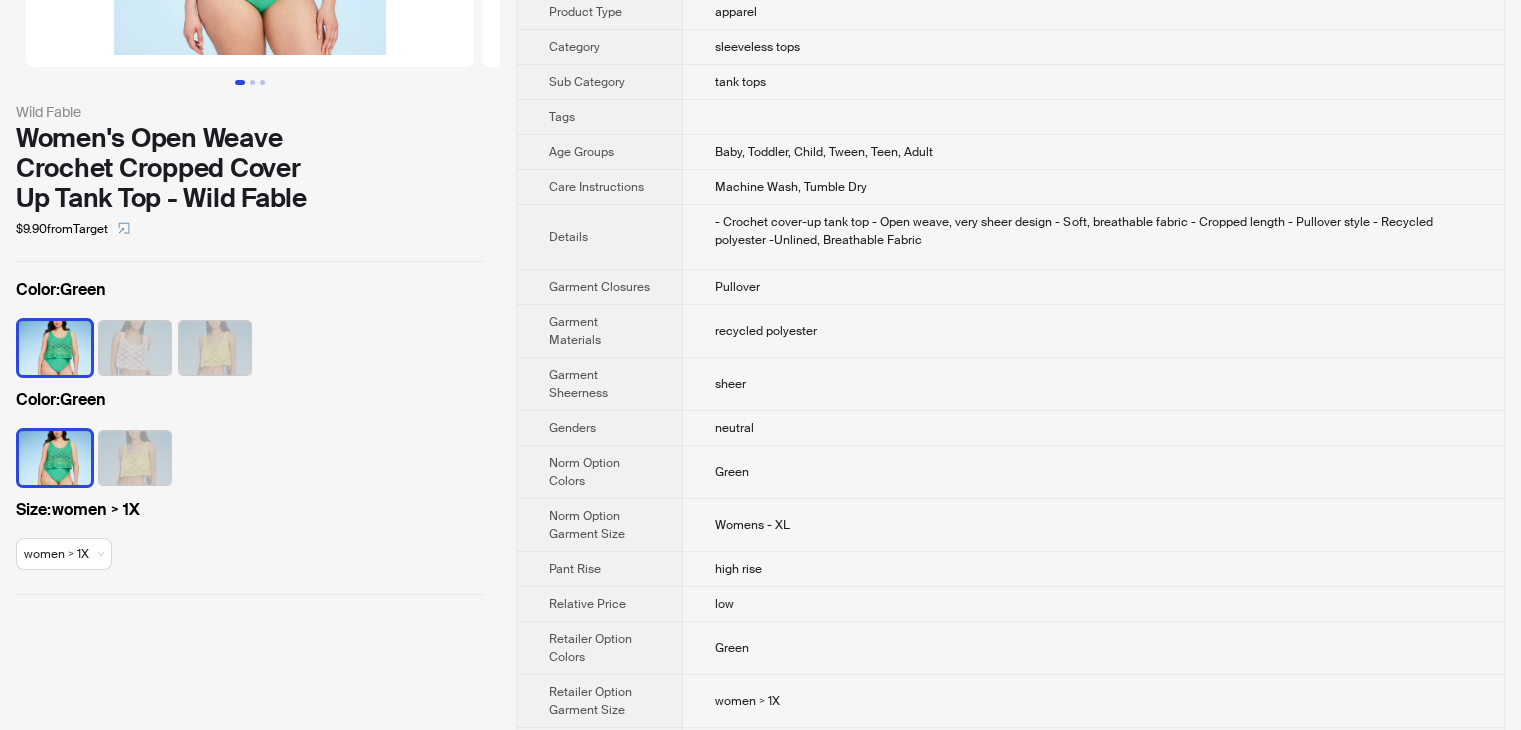 scroll, scrollTop: 394, scrollLeft: 0, axis: vertical 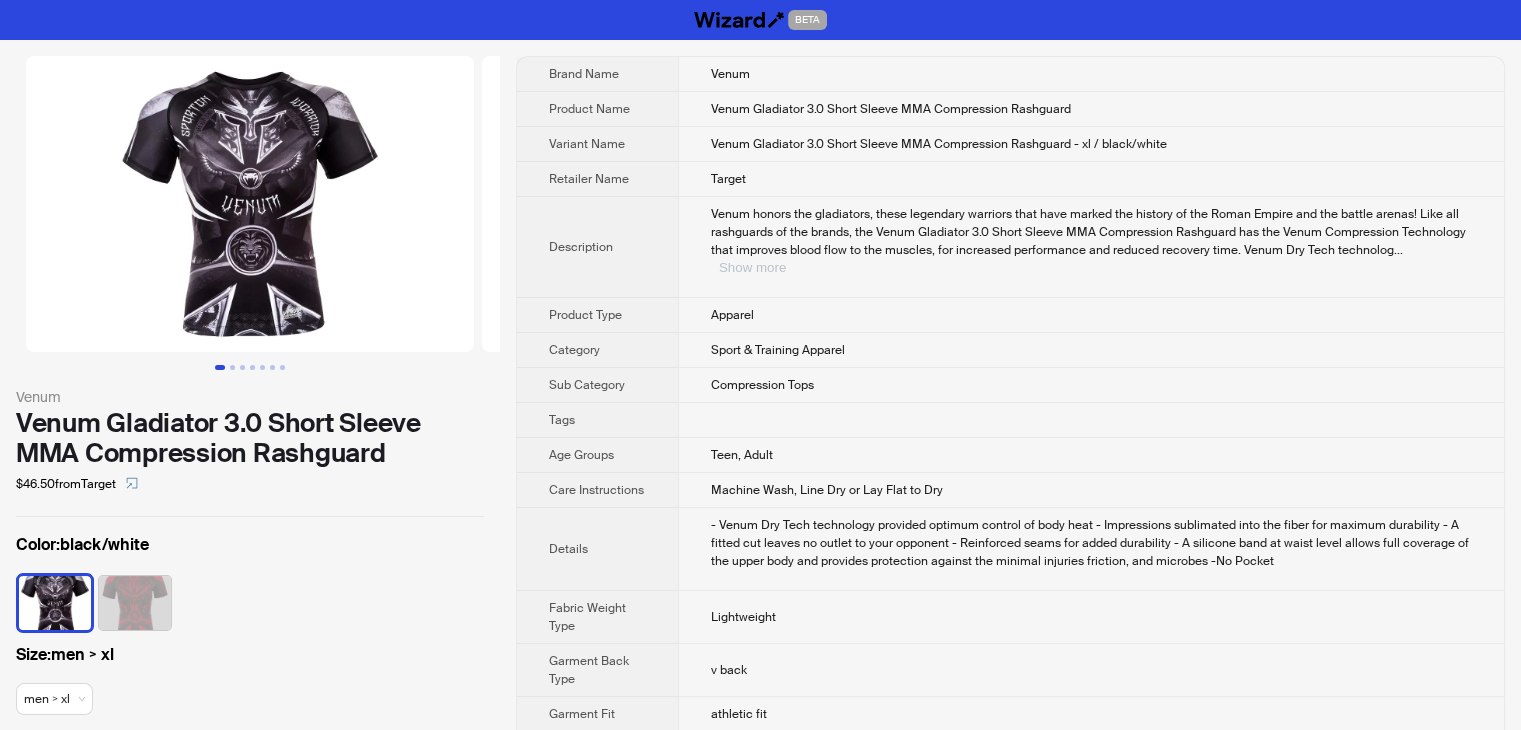 click on "Show more" at bounding box center (752, 267) 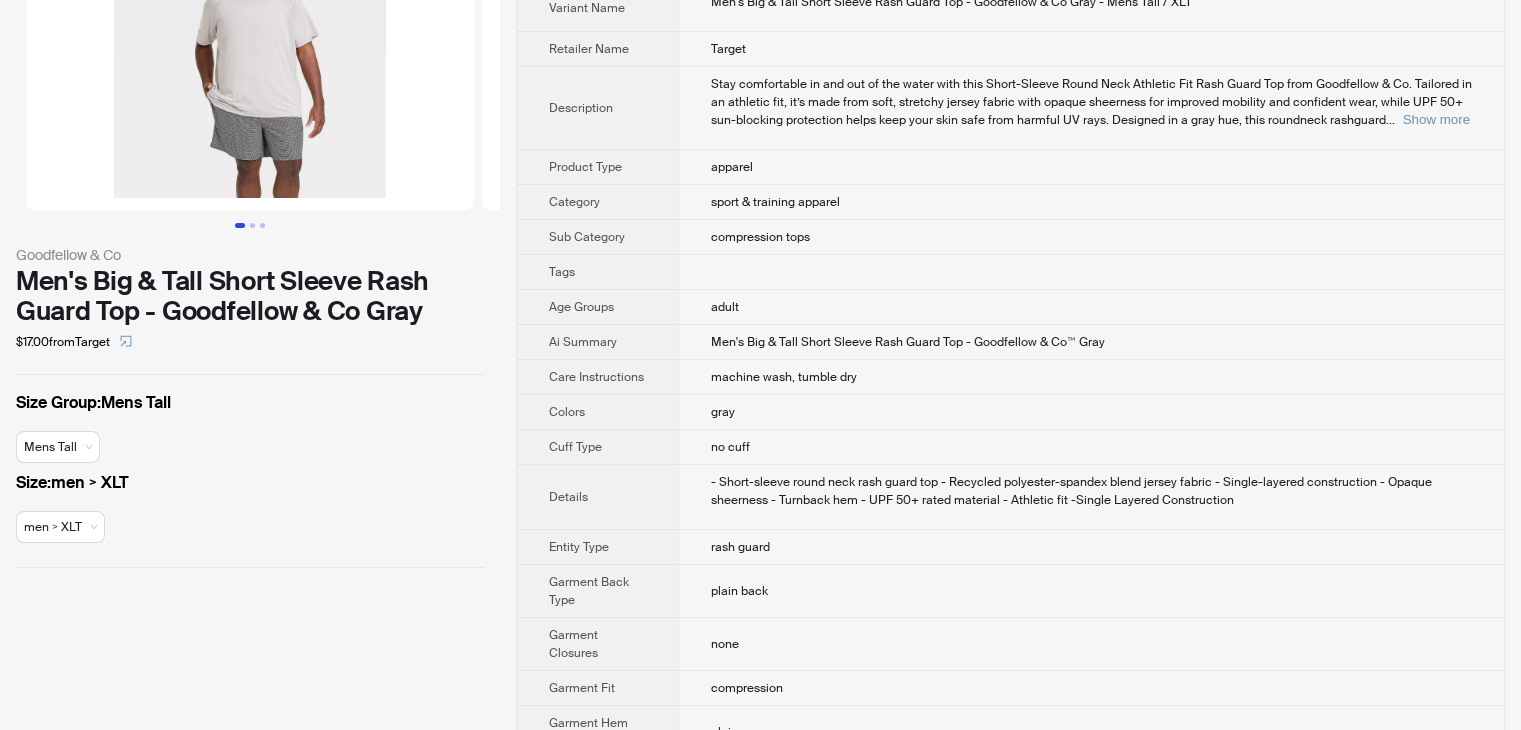 scroll, scrollTop: 0, scrollLeft: 0, axis: both 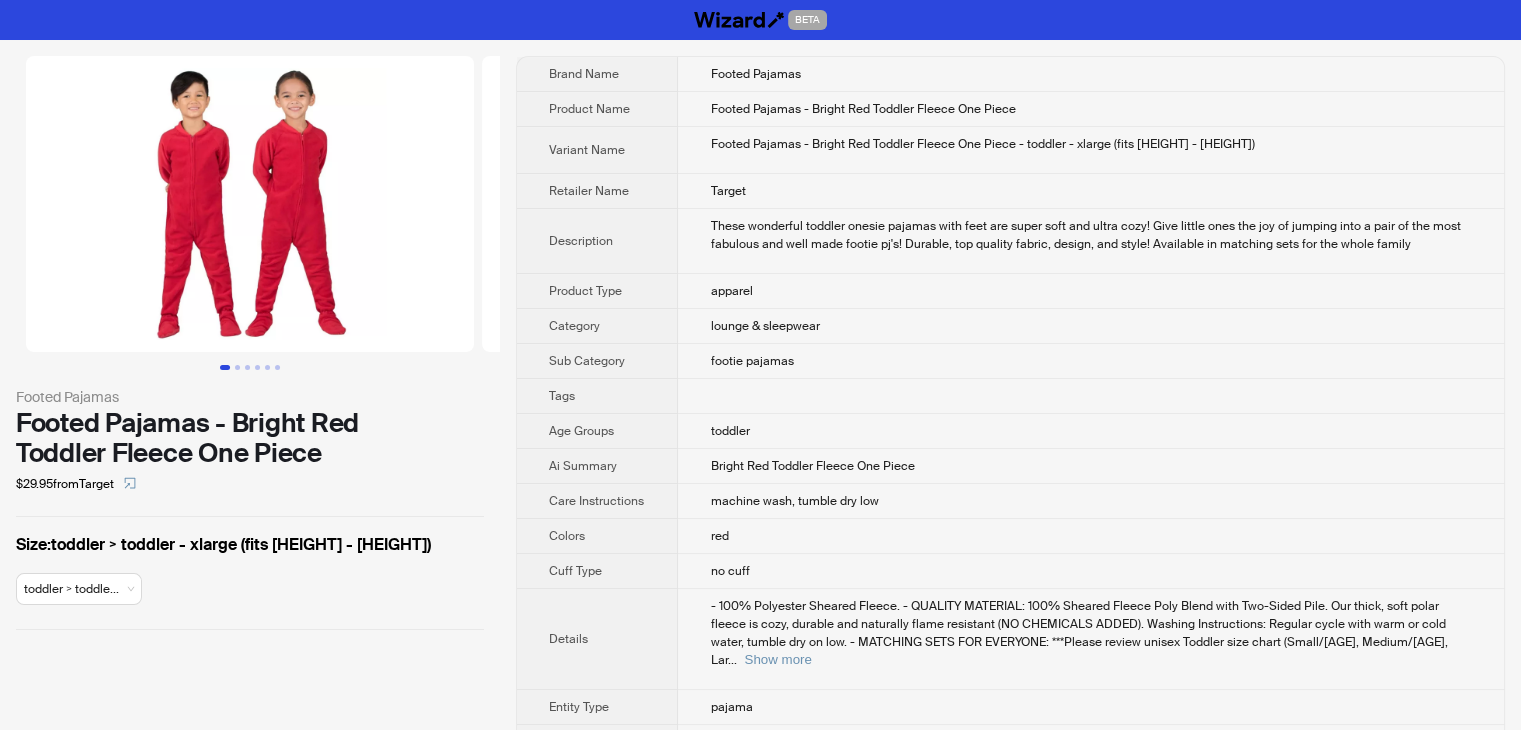 click on "Footed Pajamas - Bright Red Toddler Fleece One Piece" at bounding box center [1091, 109] 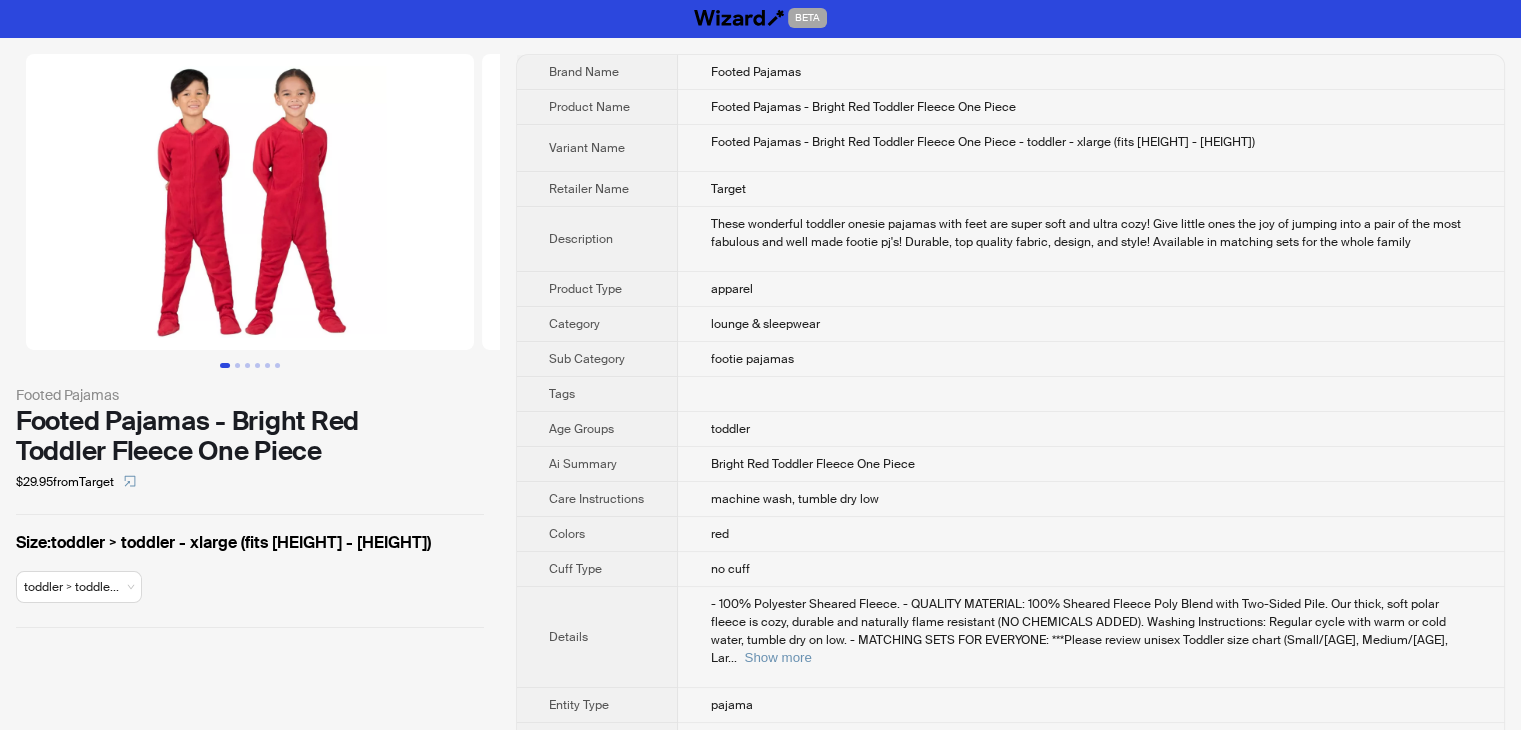 scroll, scrollTop: 0, scrollLeft: 0, axis: both 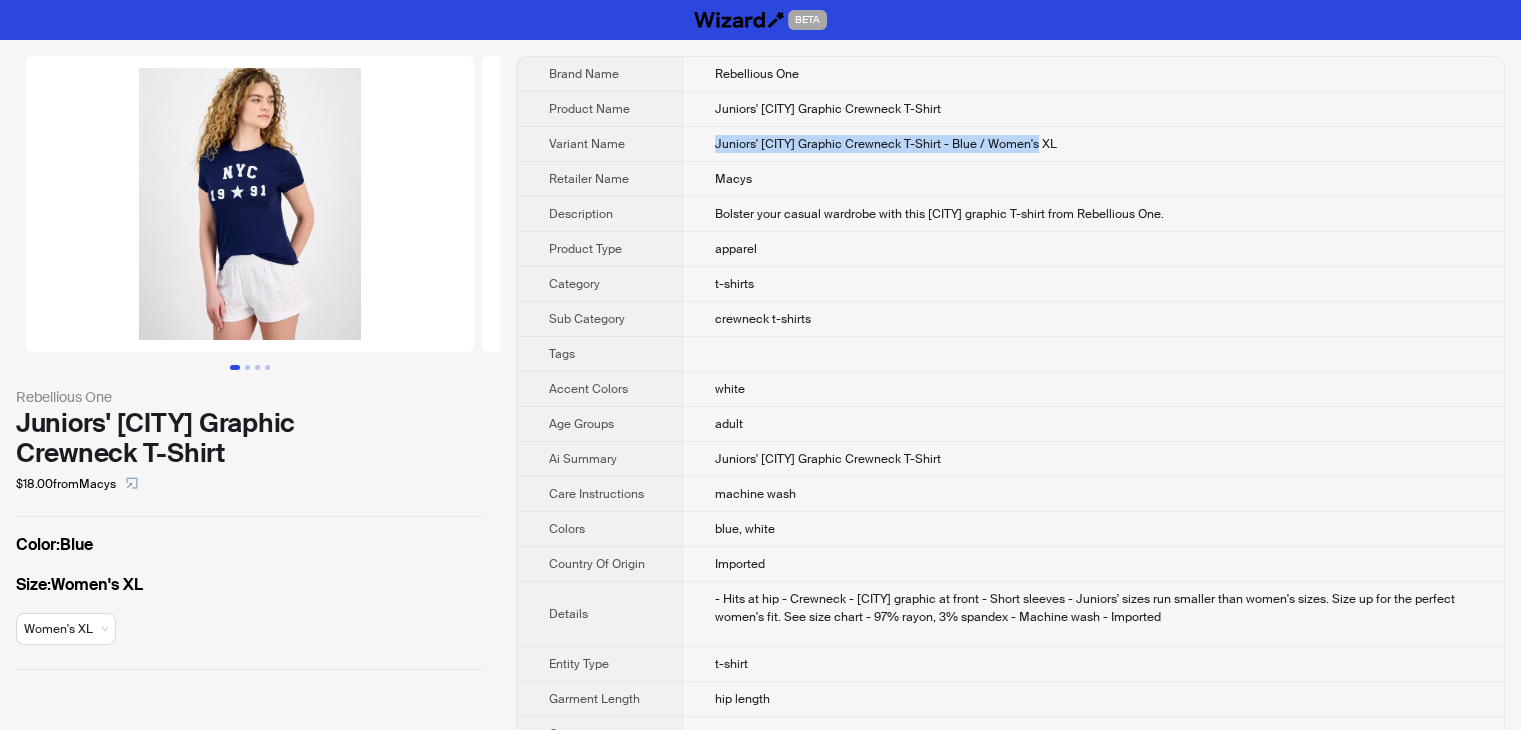 drag, startPoint x: 1097, startPoint y: 141, endPoint x: 680, endPoint y: 149, distance: 417.07672 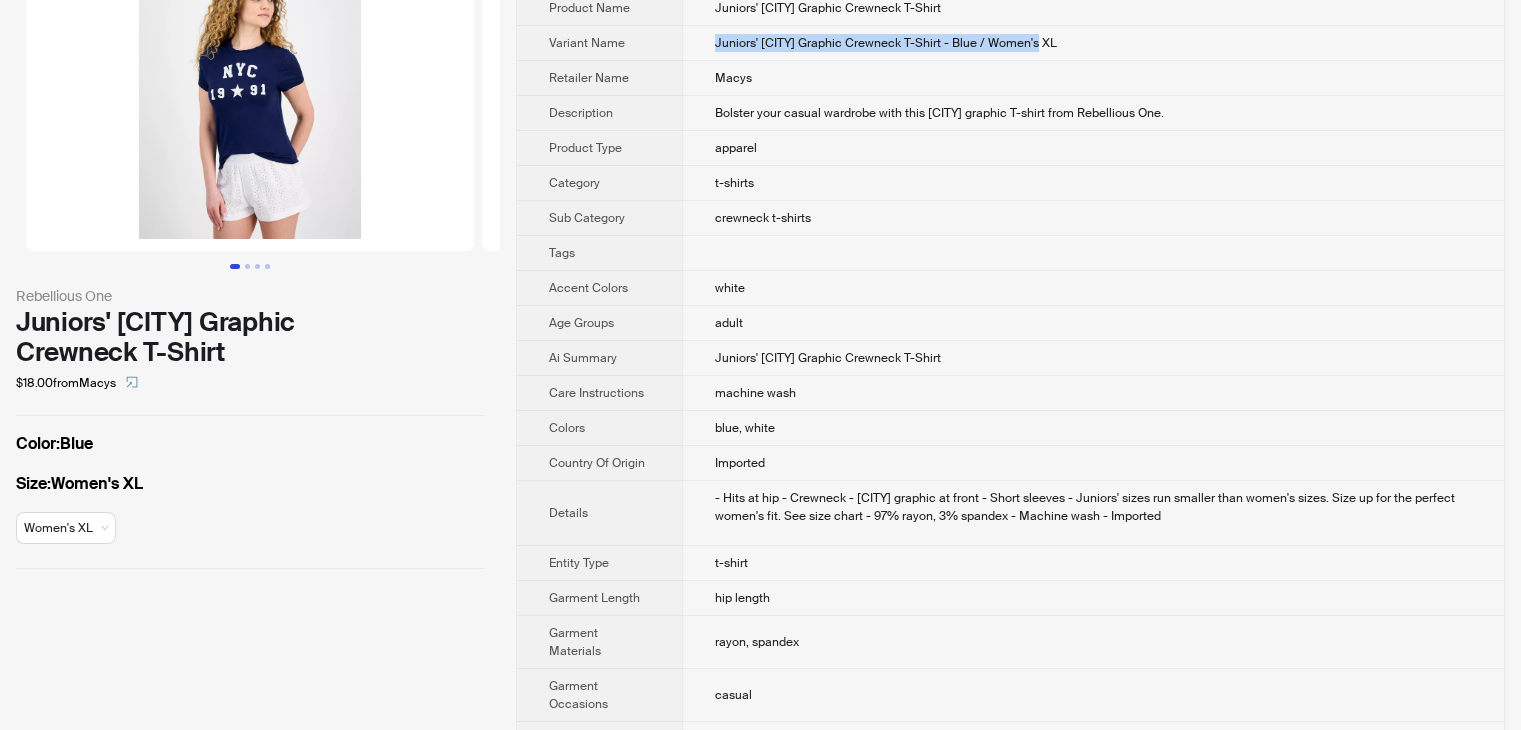 scroll, scrollTop: 0, scrollLeft: 0, axis: both 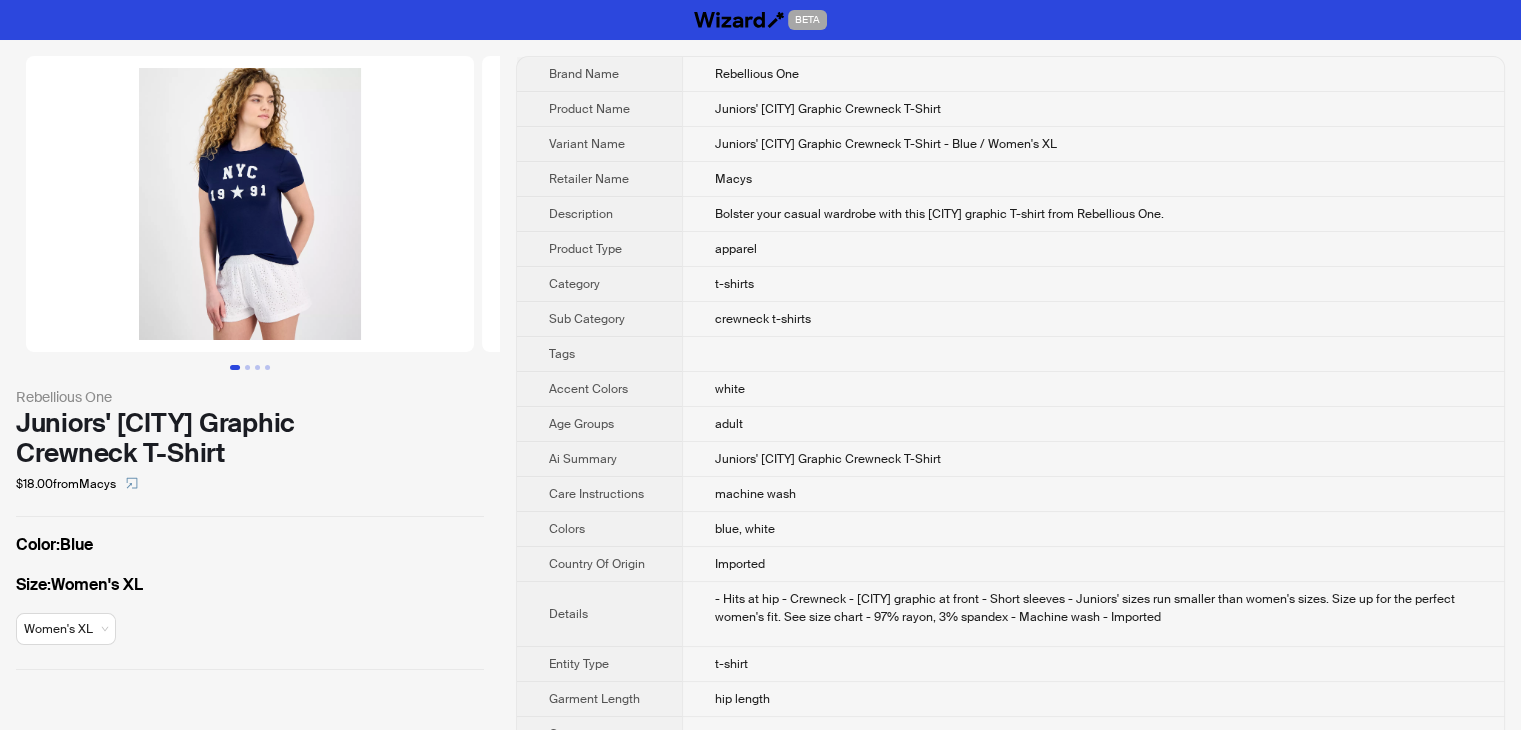 click on "apparel" at bounding box center (1093, 249) 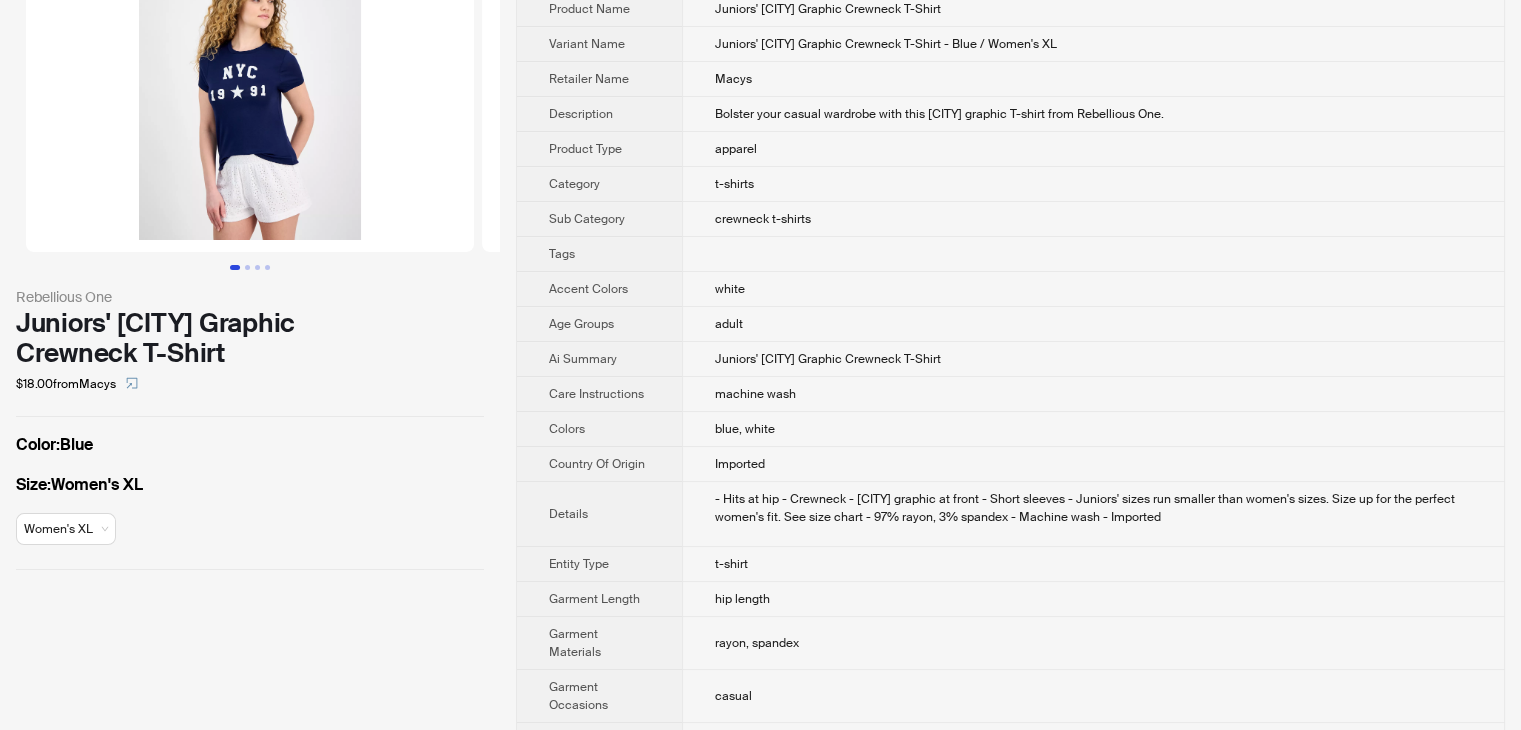 scroll, scrollTop: 0, scrollLeft: 0, axis: both 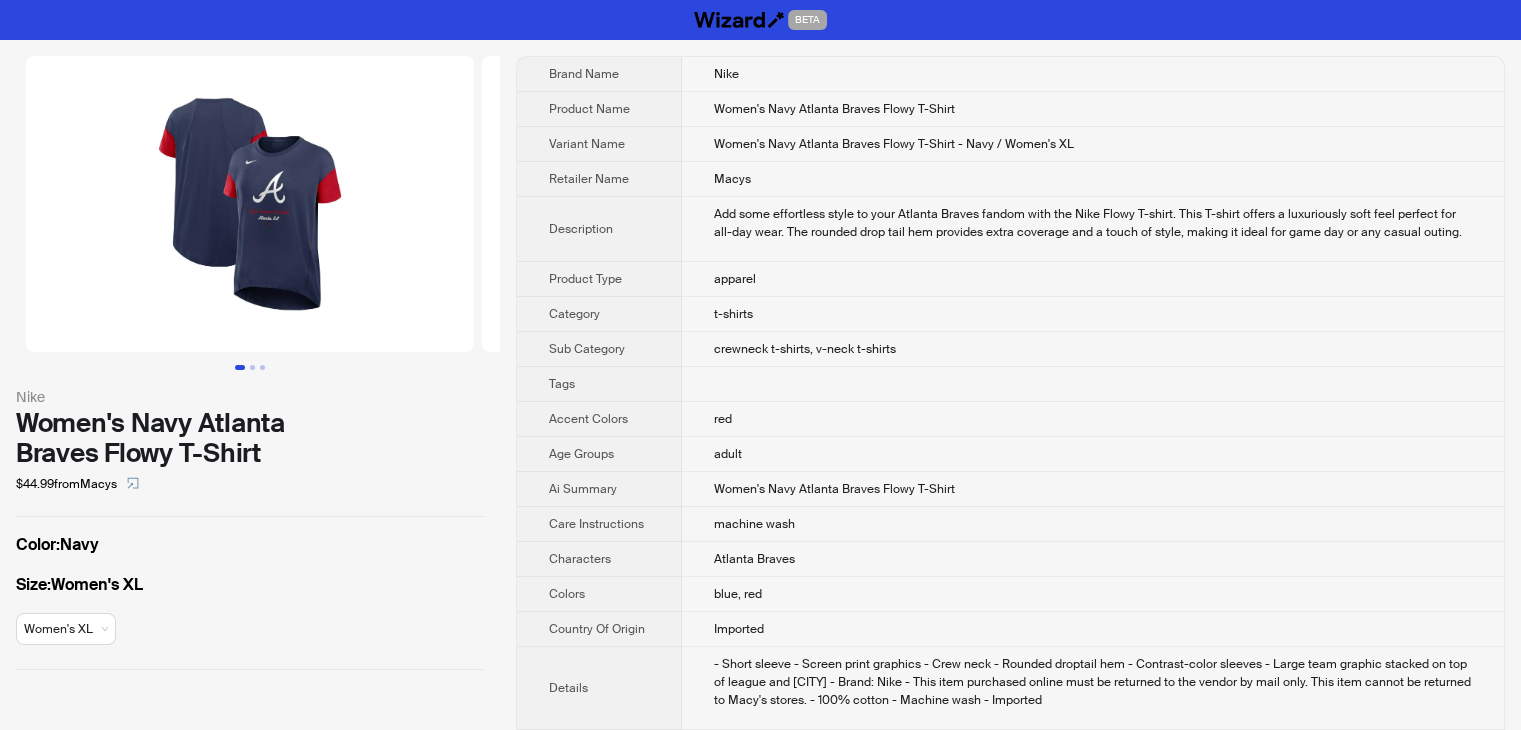 click on "Add some effortless style to your Atlanta Braves fandom with the Nike Flowy T-shirt. This T-shirt offers a luxuriously soft feel perfect for all-day wear. The rounded drop tail hem provides extra coverage and a touch of style, making it ideal for game day or any casual outing." at bounding box center (1093, 223) 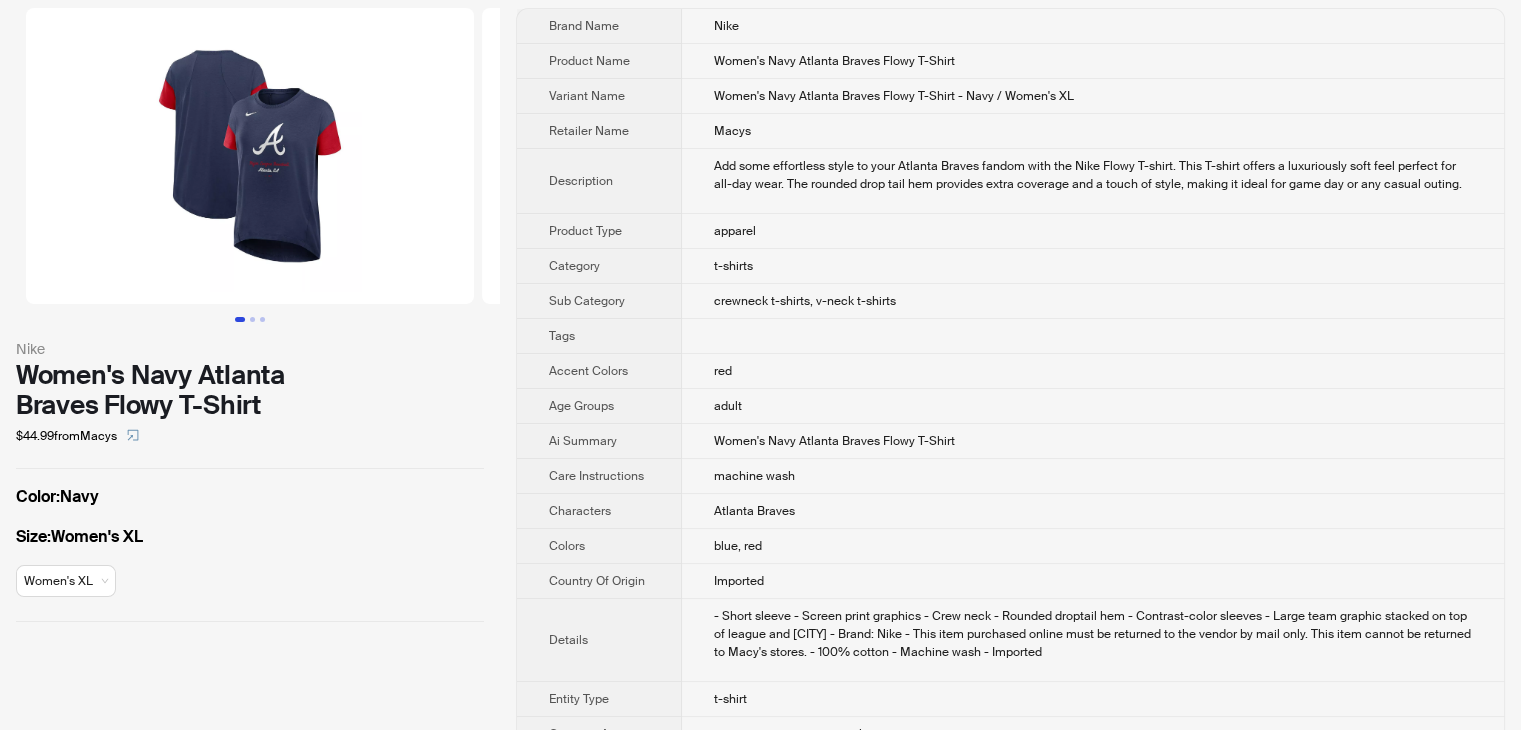 scroll, scrollTop: 0, scrollLeft: 0, axis: both 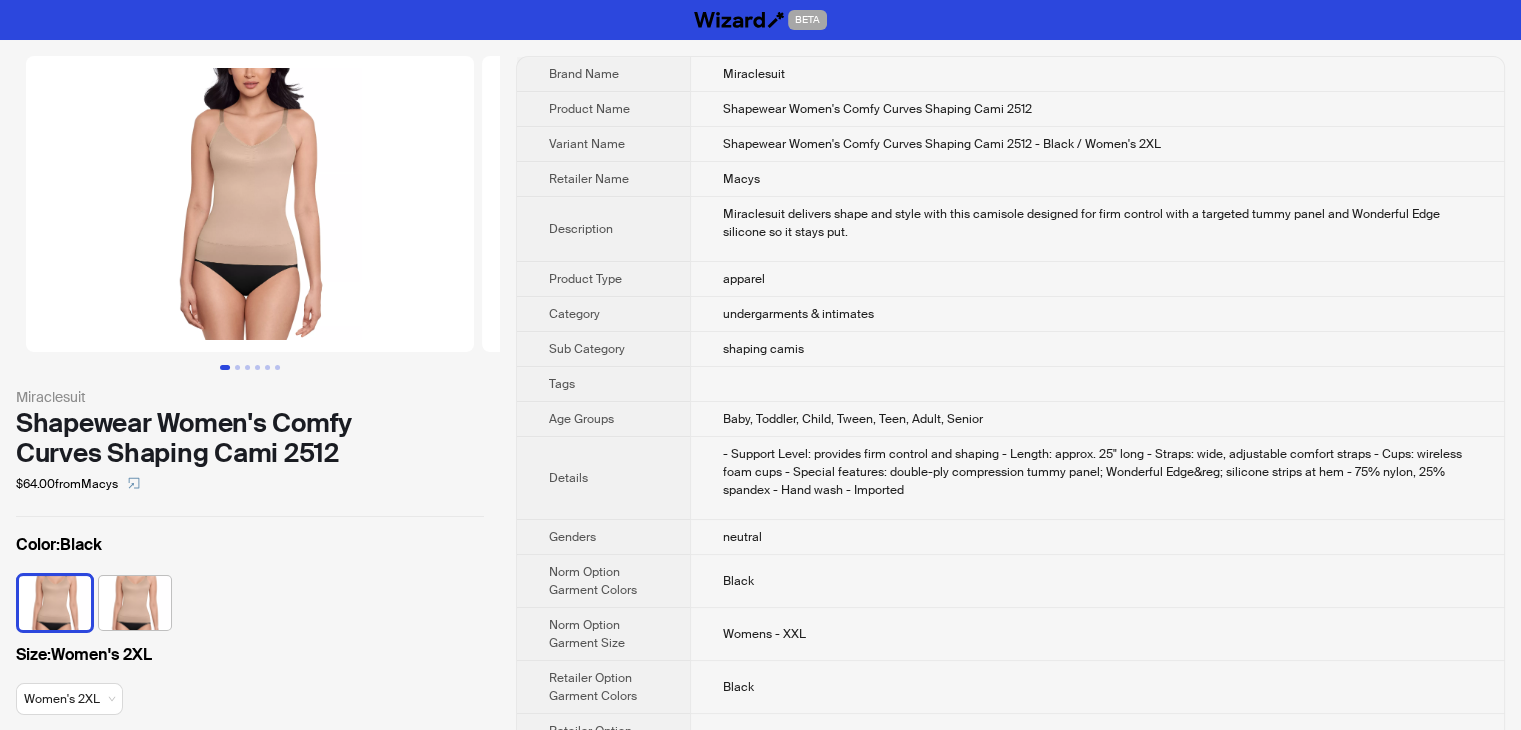 click on "Shapewear Women's Comfy Curves Shaping Cami 2512 - Black / Women's 2XL" at bounding box center [1097, 144] 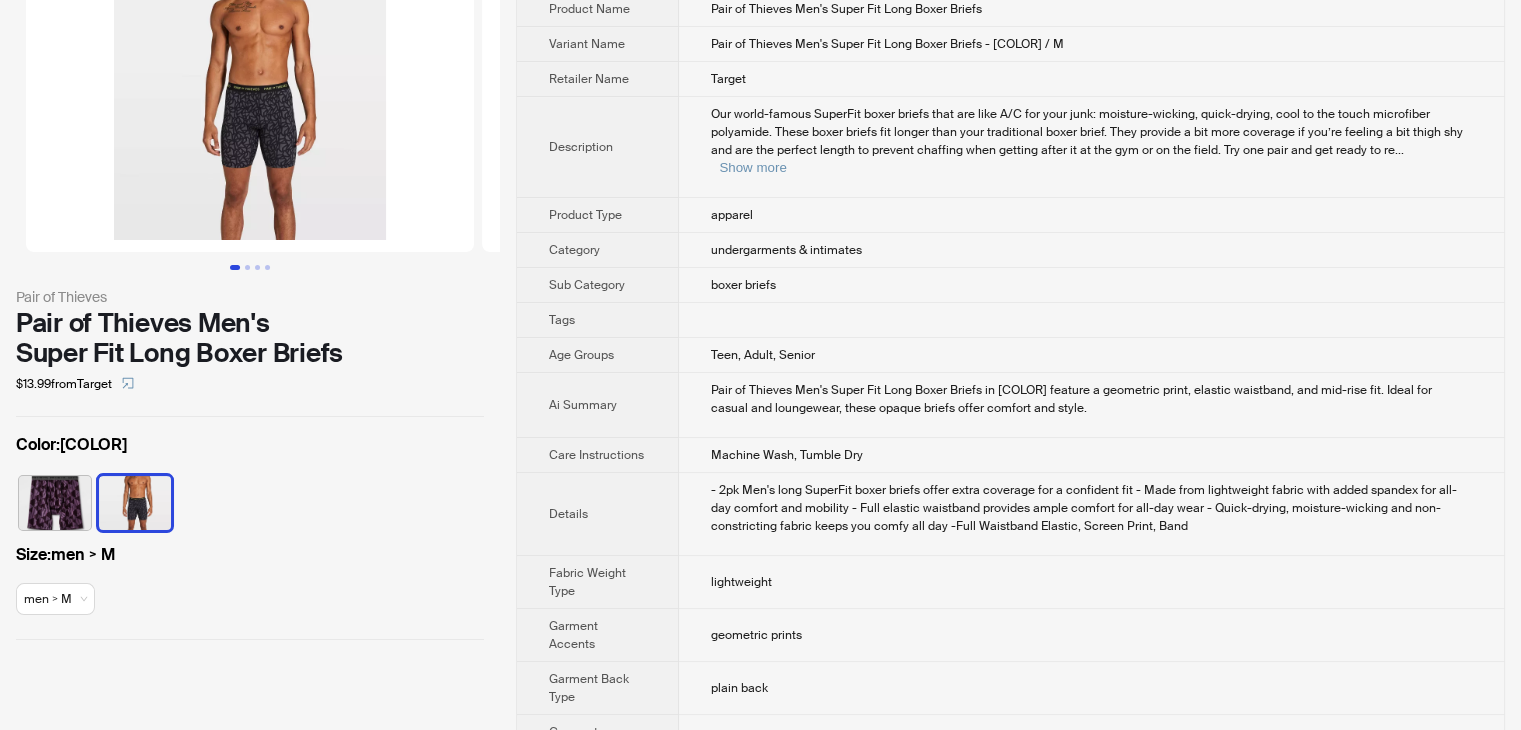 scroll, scrollTop: 0, scrollLeft: 0, axis: both 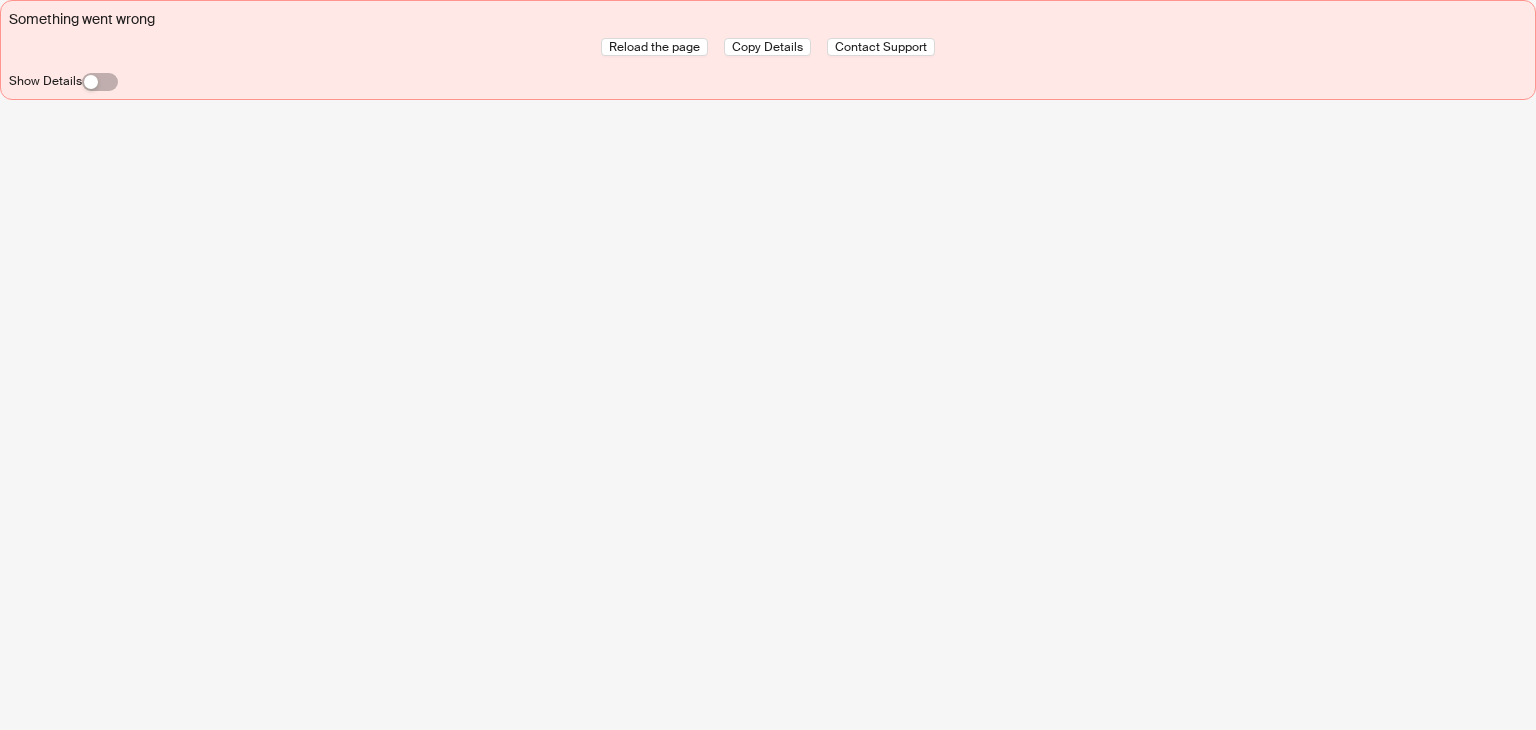 click on "Something went wrong Reload the page Copy Details Contact Support Show Details" at bounding box center (768, 365) 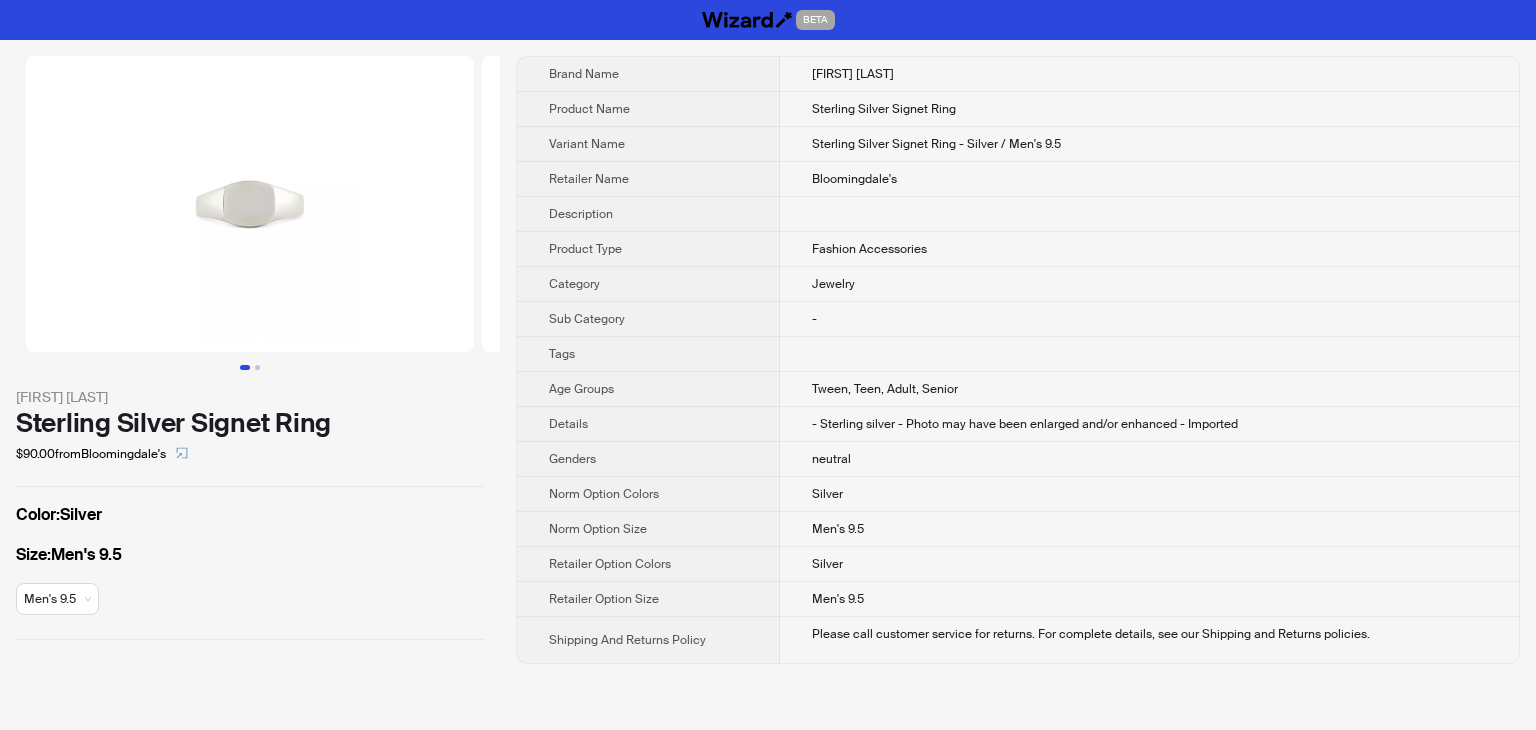 scroll, scrollTop: 0, scrollLeft: 0, axis: both 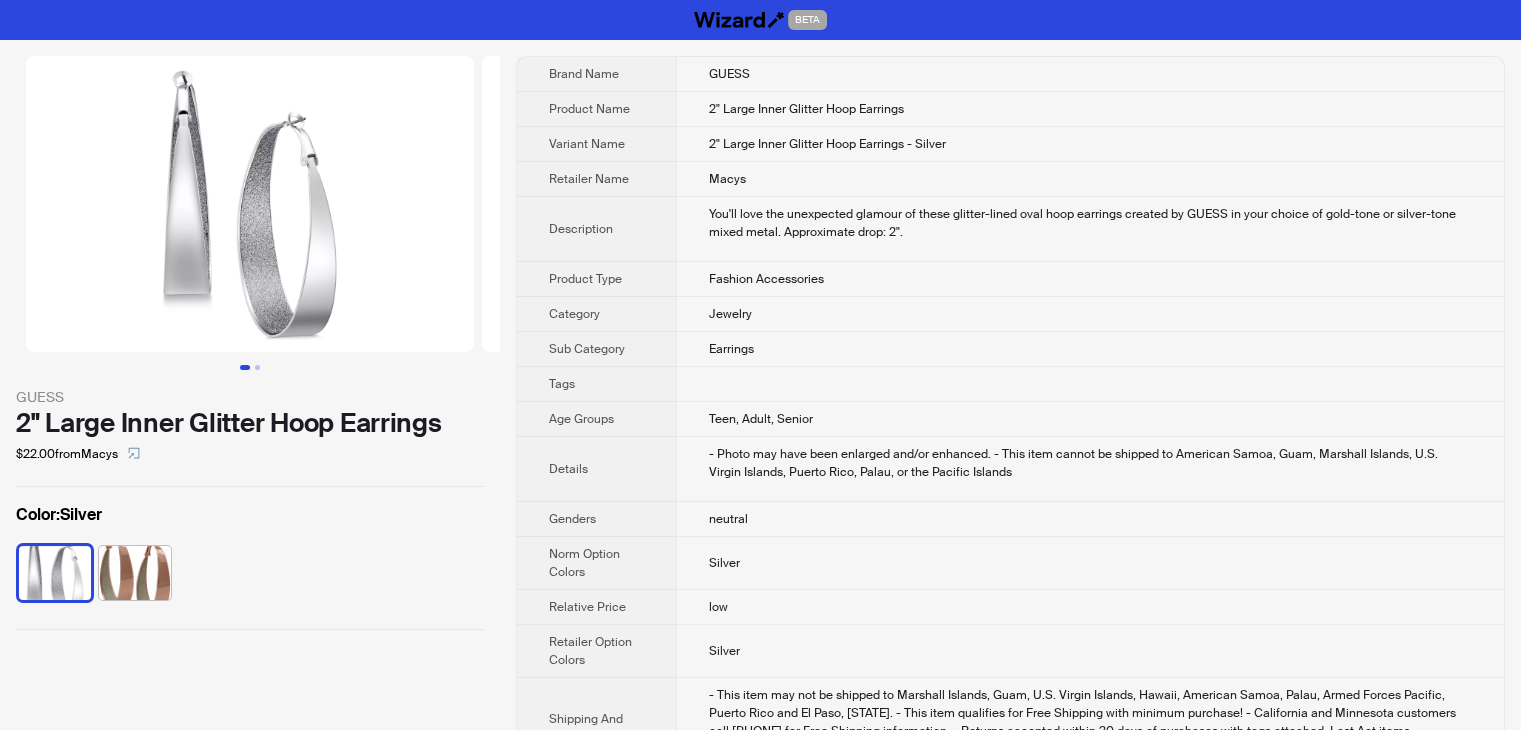 click on "Macys" at bounding box center (1090, 179) 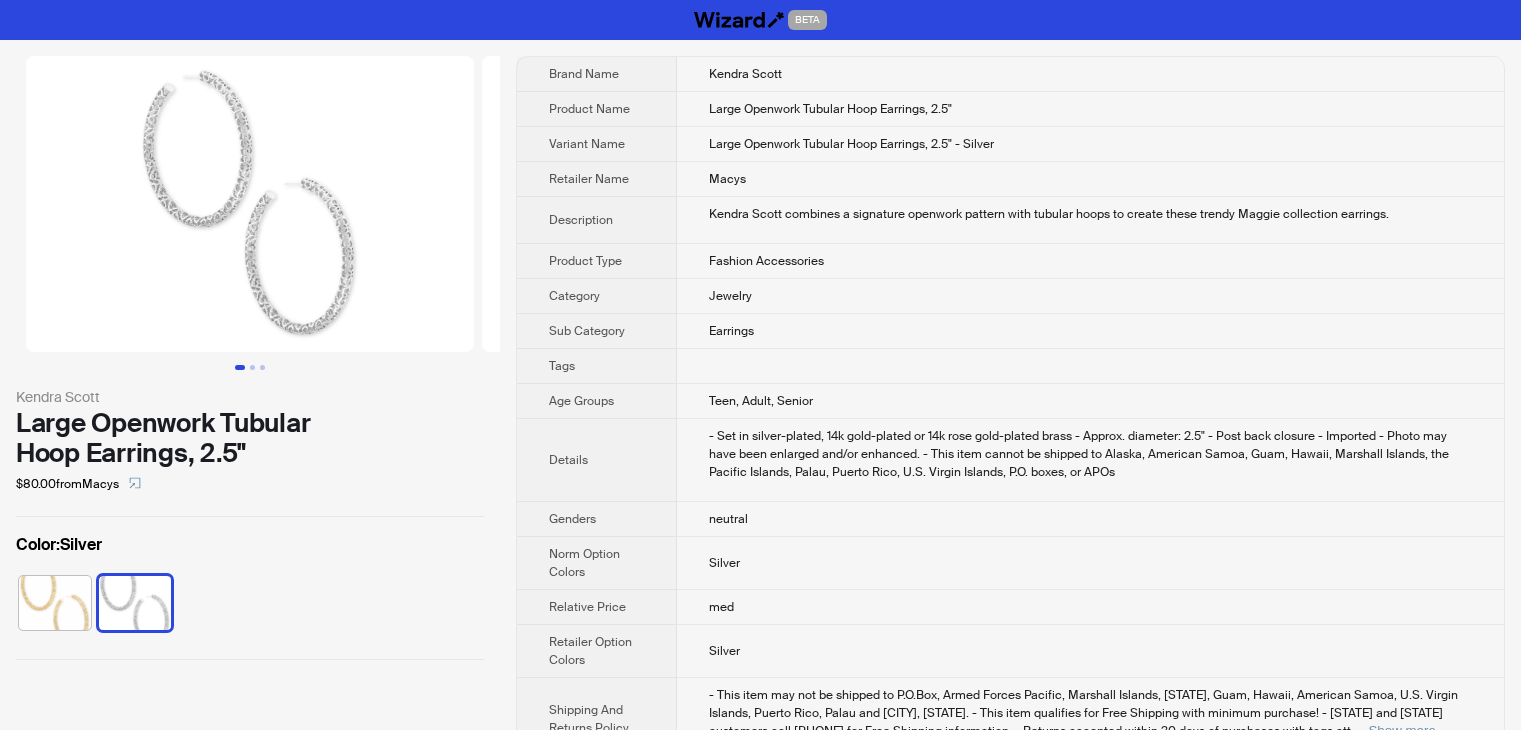scroll, scrollTop: 0, scrollLeft: 0, axis: both 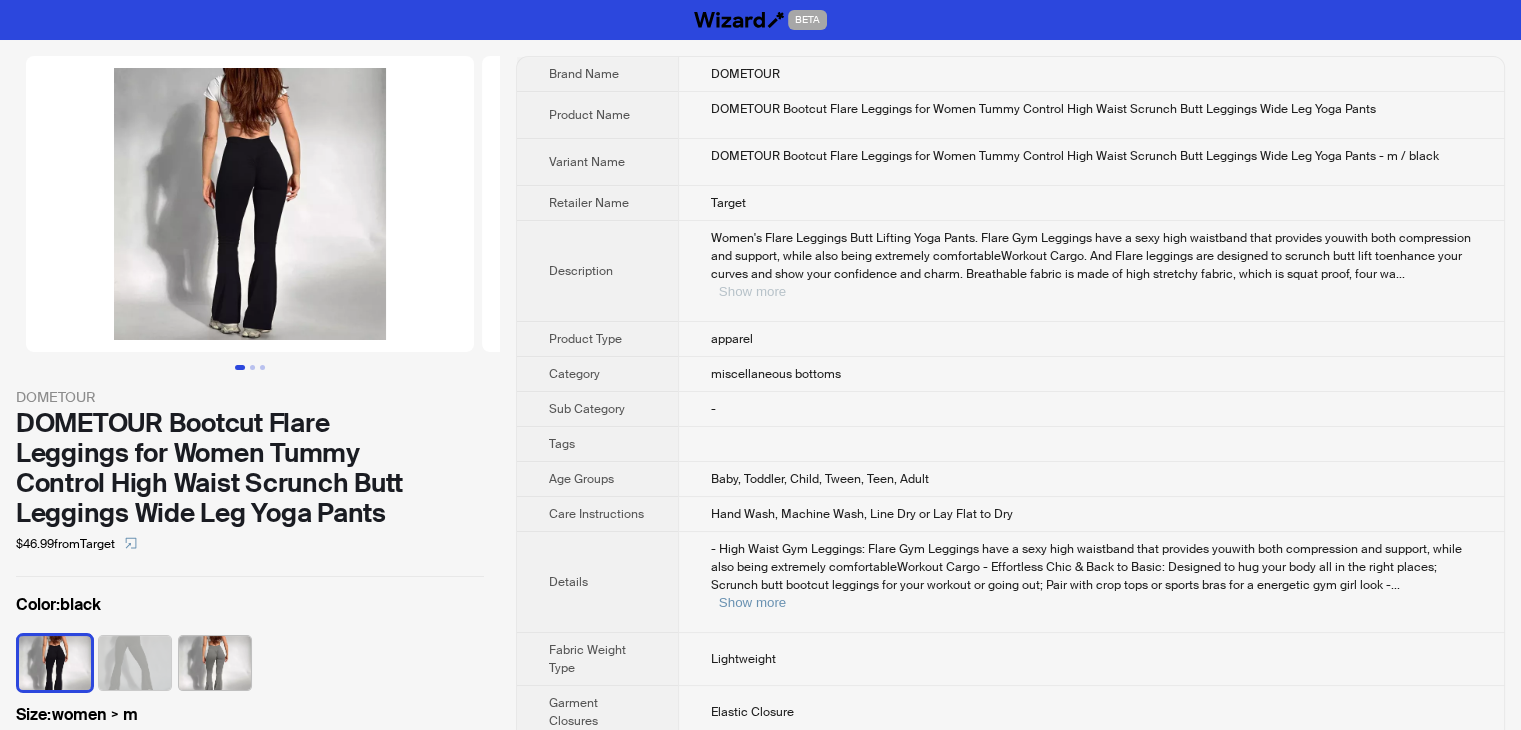 click on "Show more" at bounding box center (752, 291) 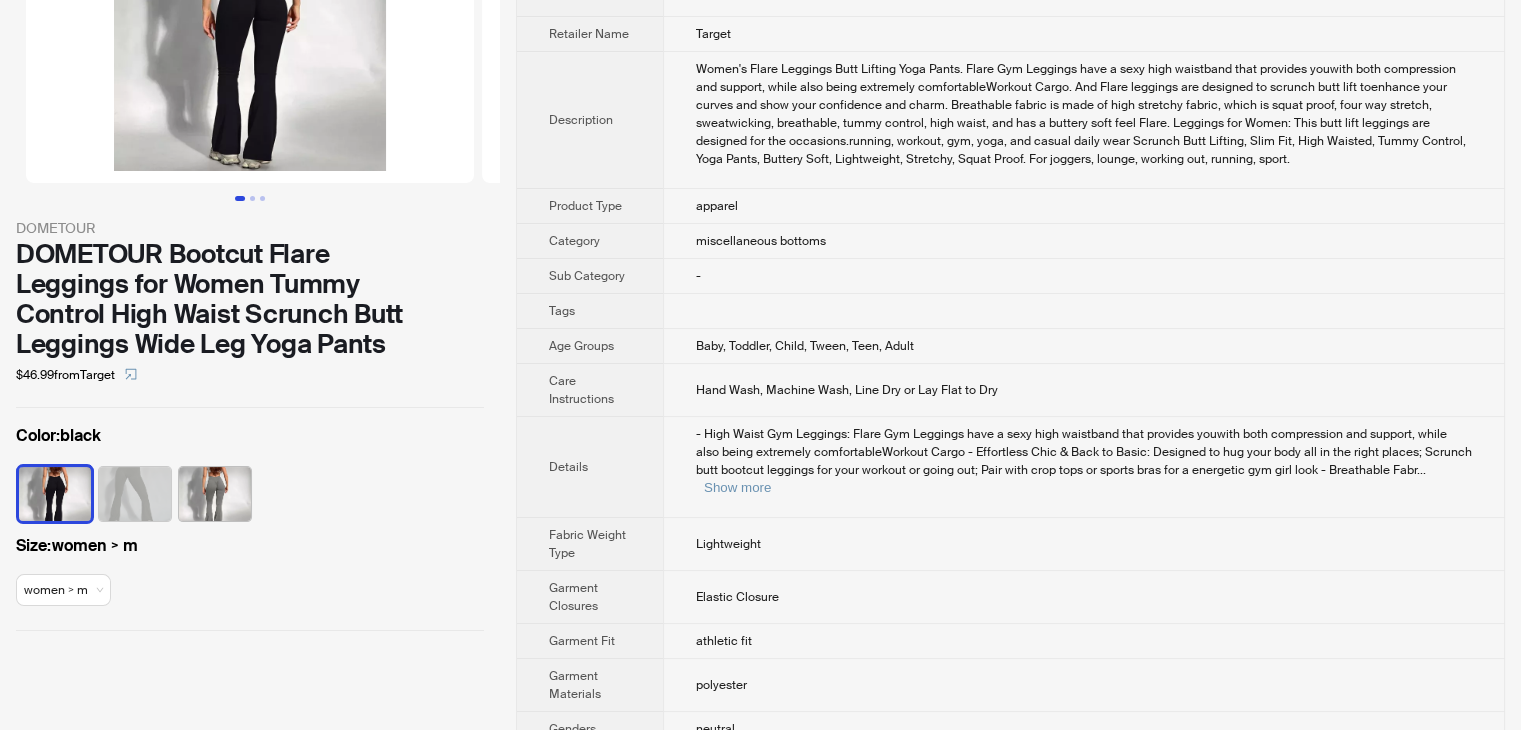 scroll, scrollTop: 200, scrollLeft: 0, axis: vertical 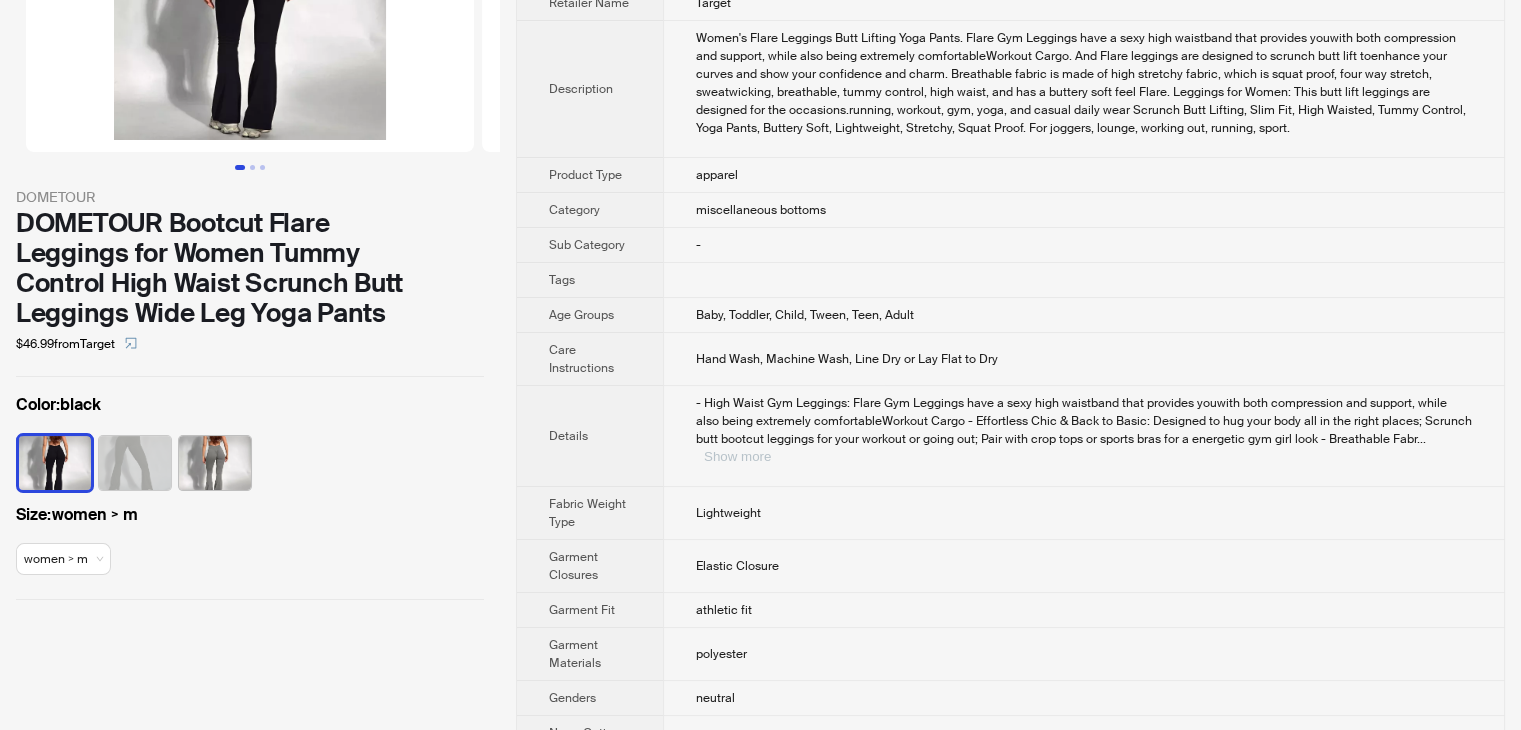 click on "Show more" at bounding box center [737, 456] 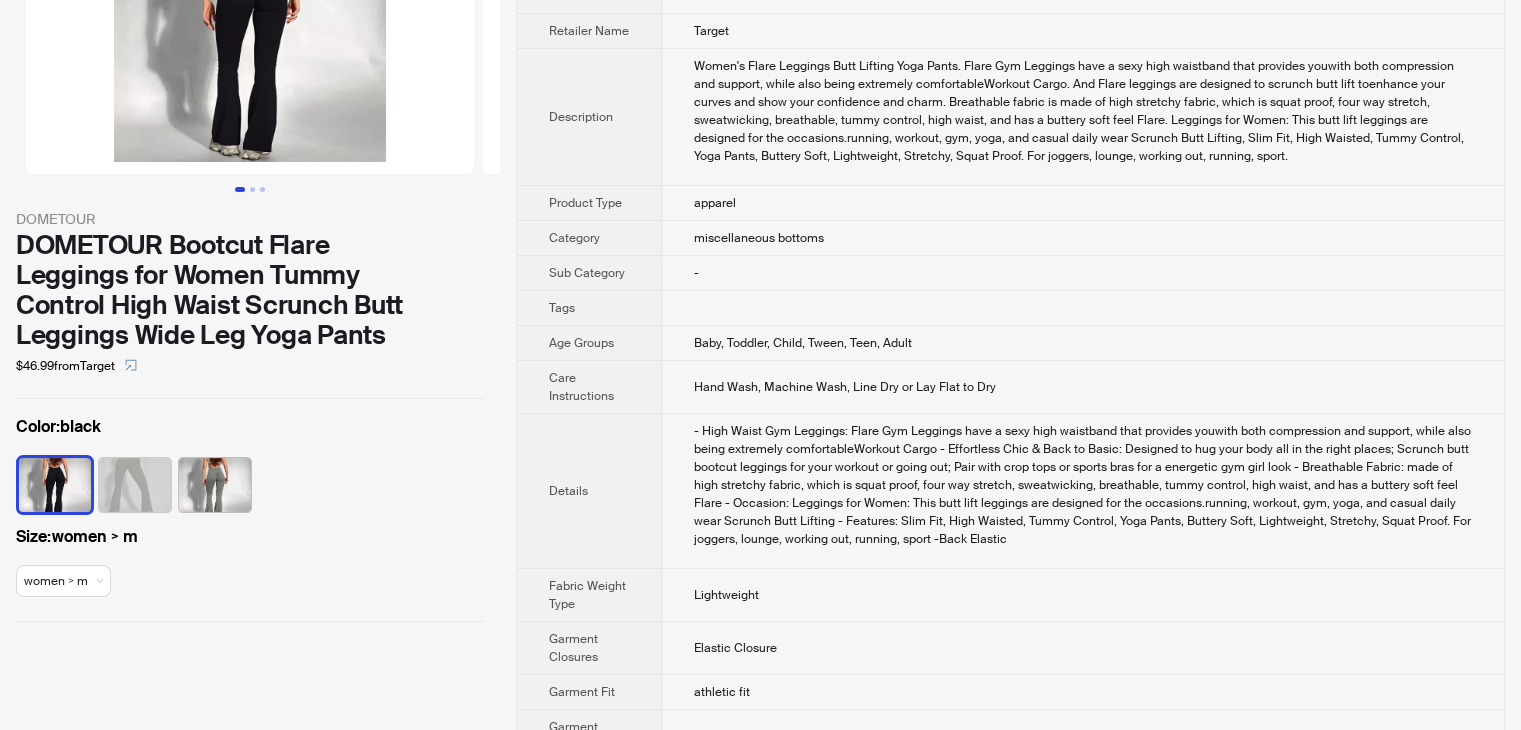 scroll, scrollTop: 200, scrollLeft: 0, axis: vertical 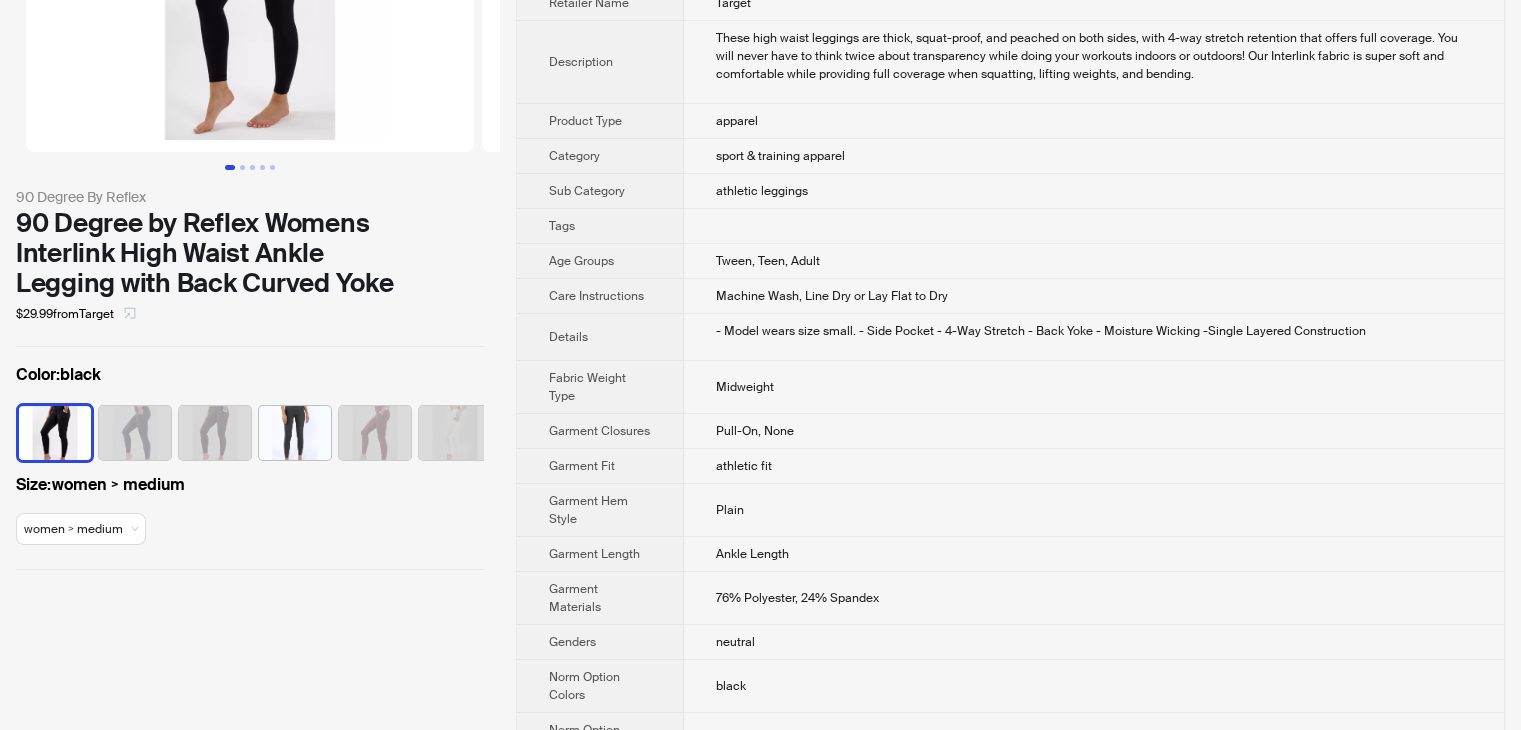 click at bounding box center [130, 314] 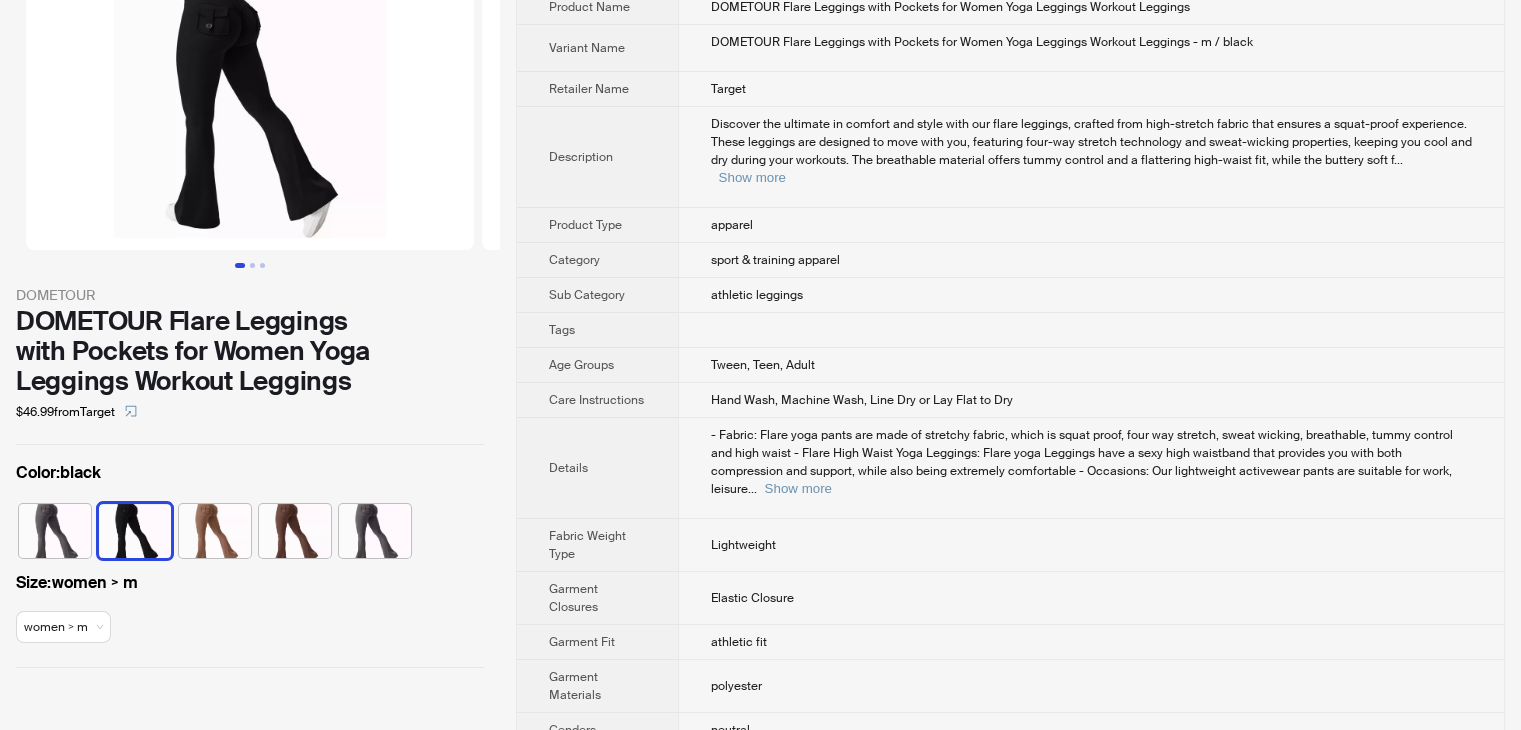 scroll, scrollTop: 200, scrollLeft: 0, axis: vertical 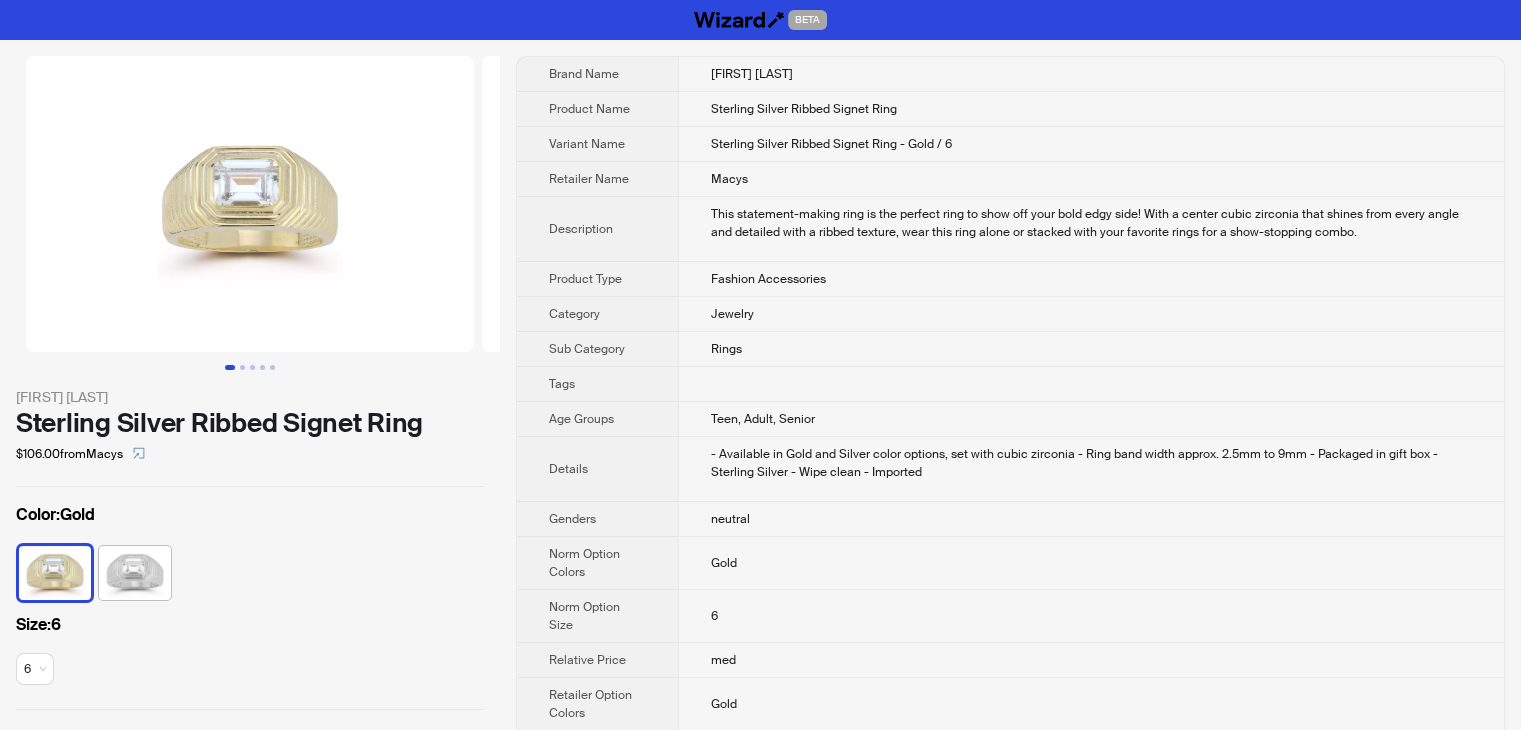 click on "Fashion Accessories" at bounding box center (1091, 279) 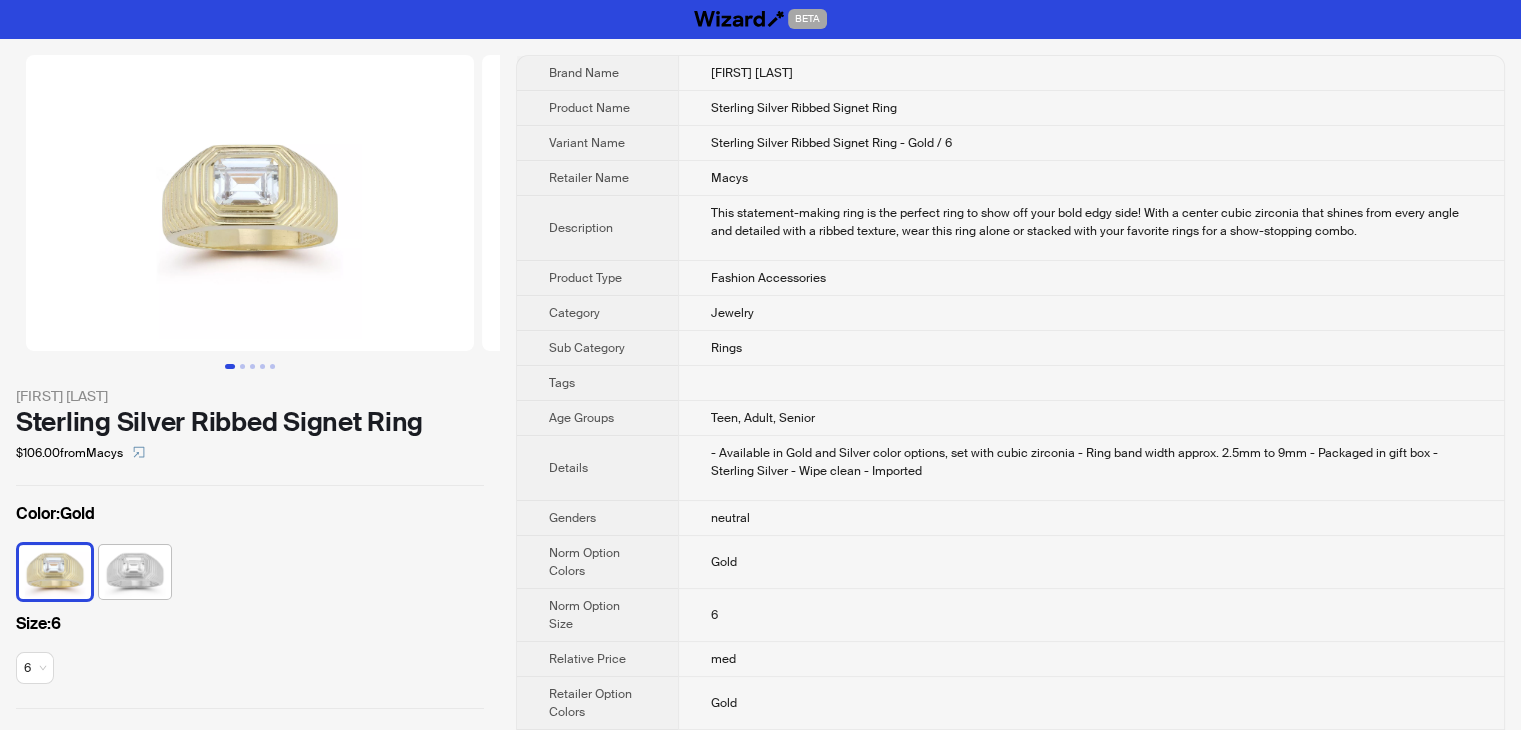 scroll, scrollTop: 0, scrollLeft: 0, axis: both 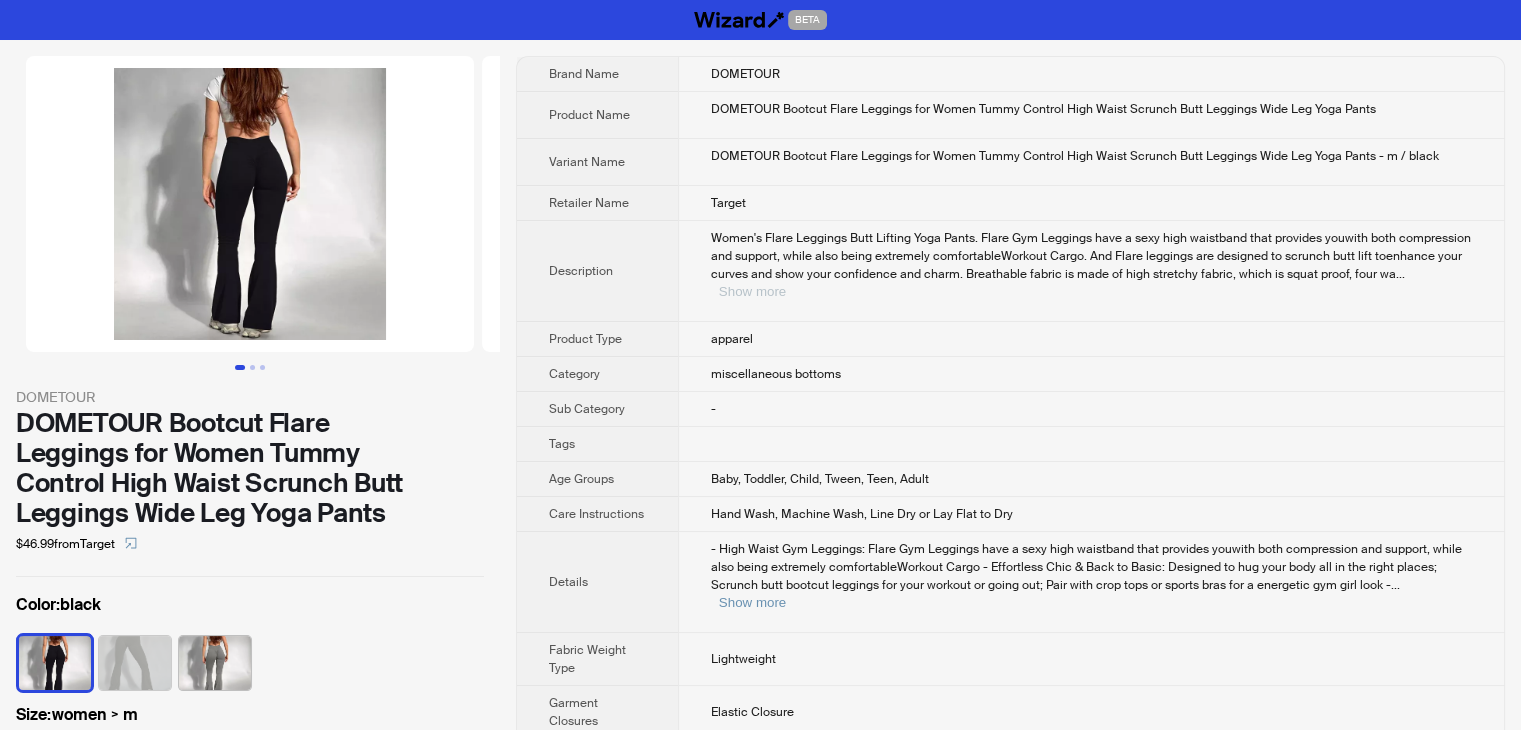 click on "Show more" at bounding box center [752, 291] 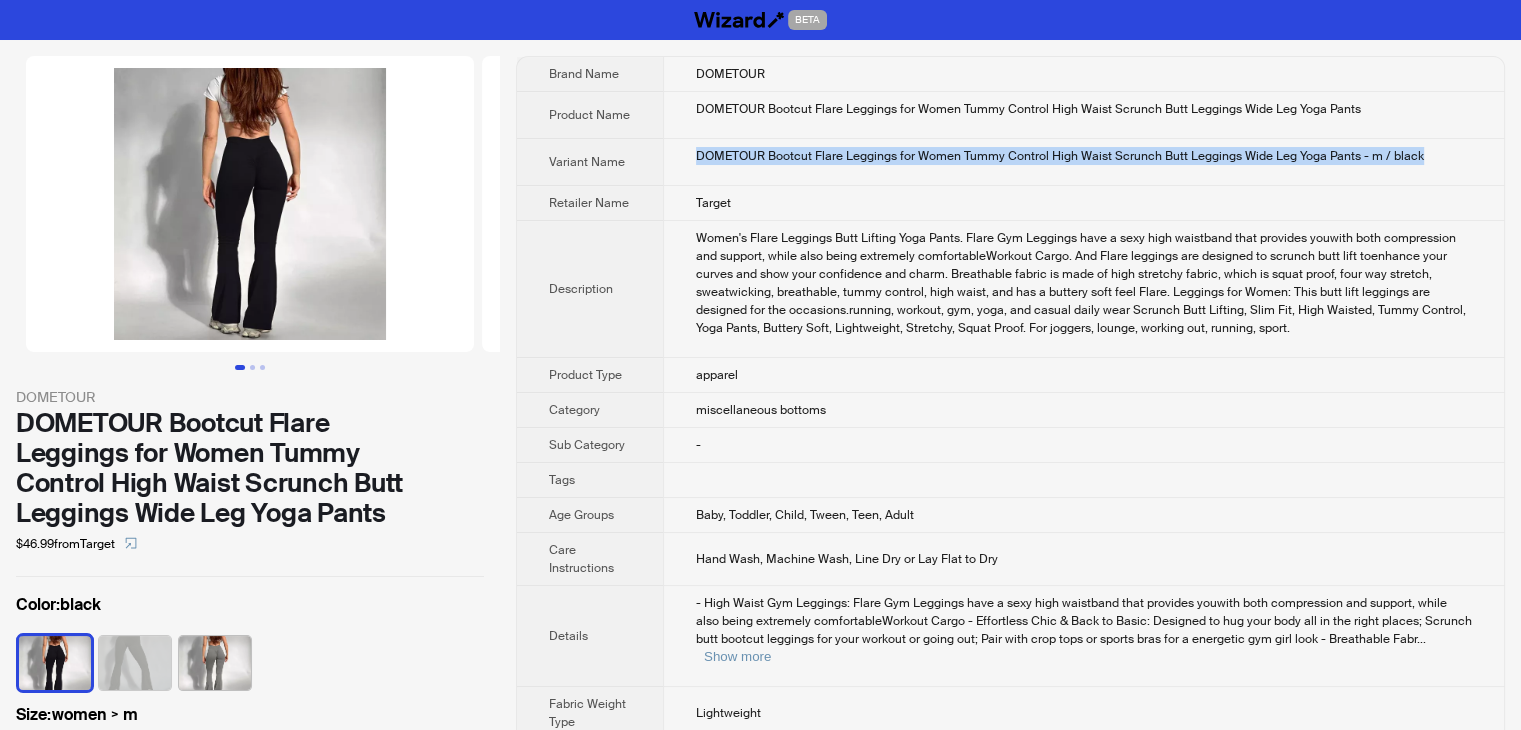 drag, startPoint x: 1444, startPoint y: 156, endPoint x: 676, endPoint y: 165, distance: 768.05273 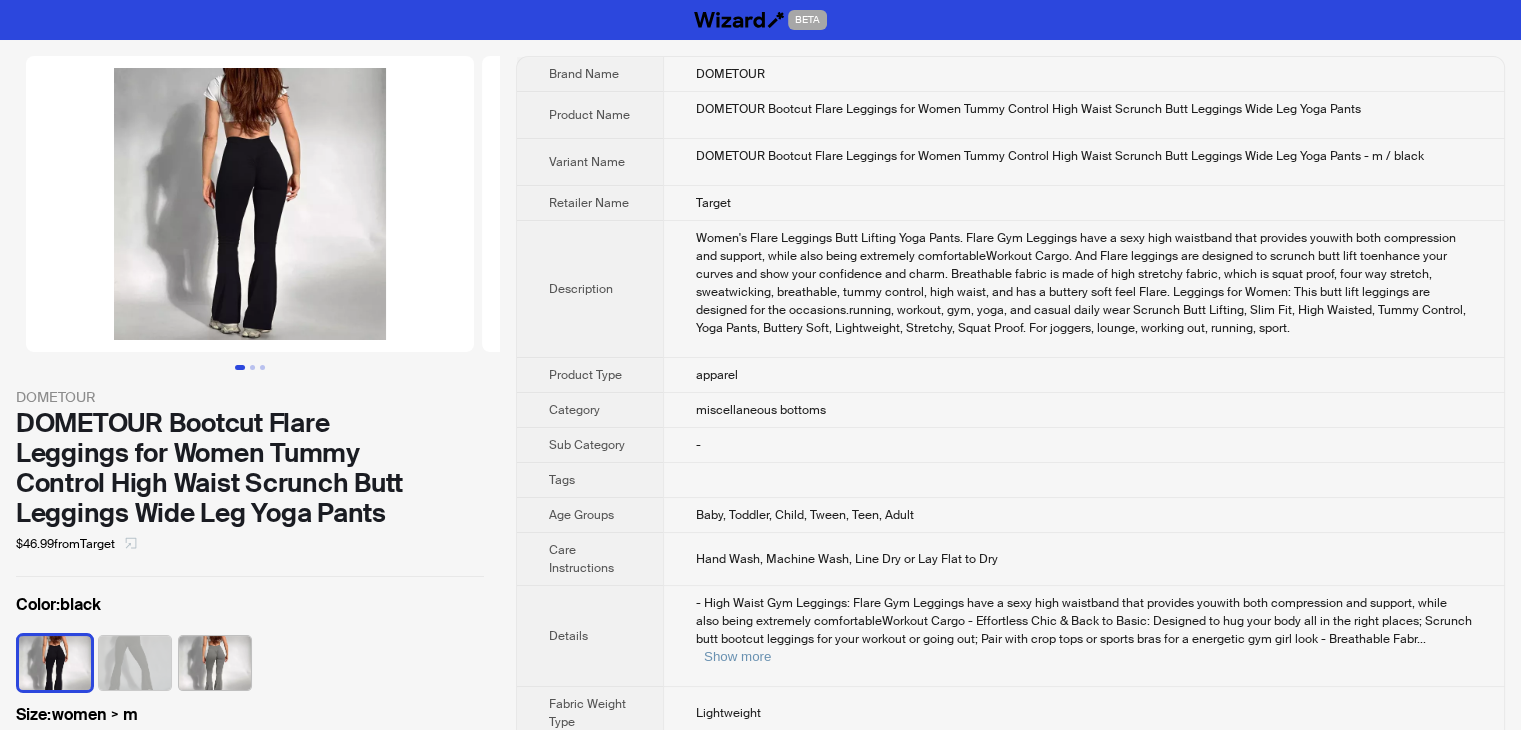 click 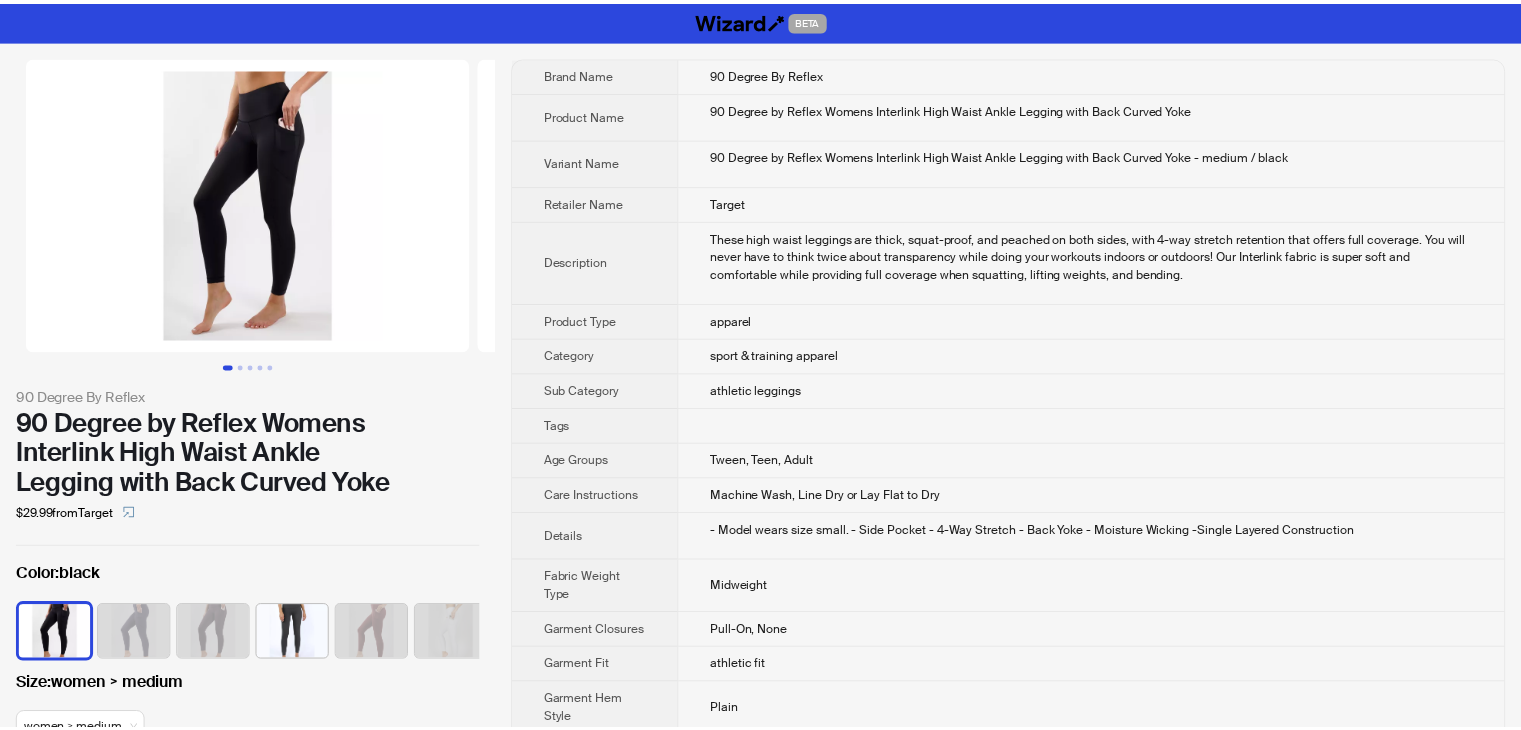 scroll, scrollTop: 0, scrollLeft: 0, axis: both 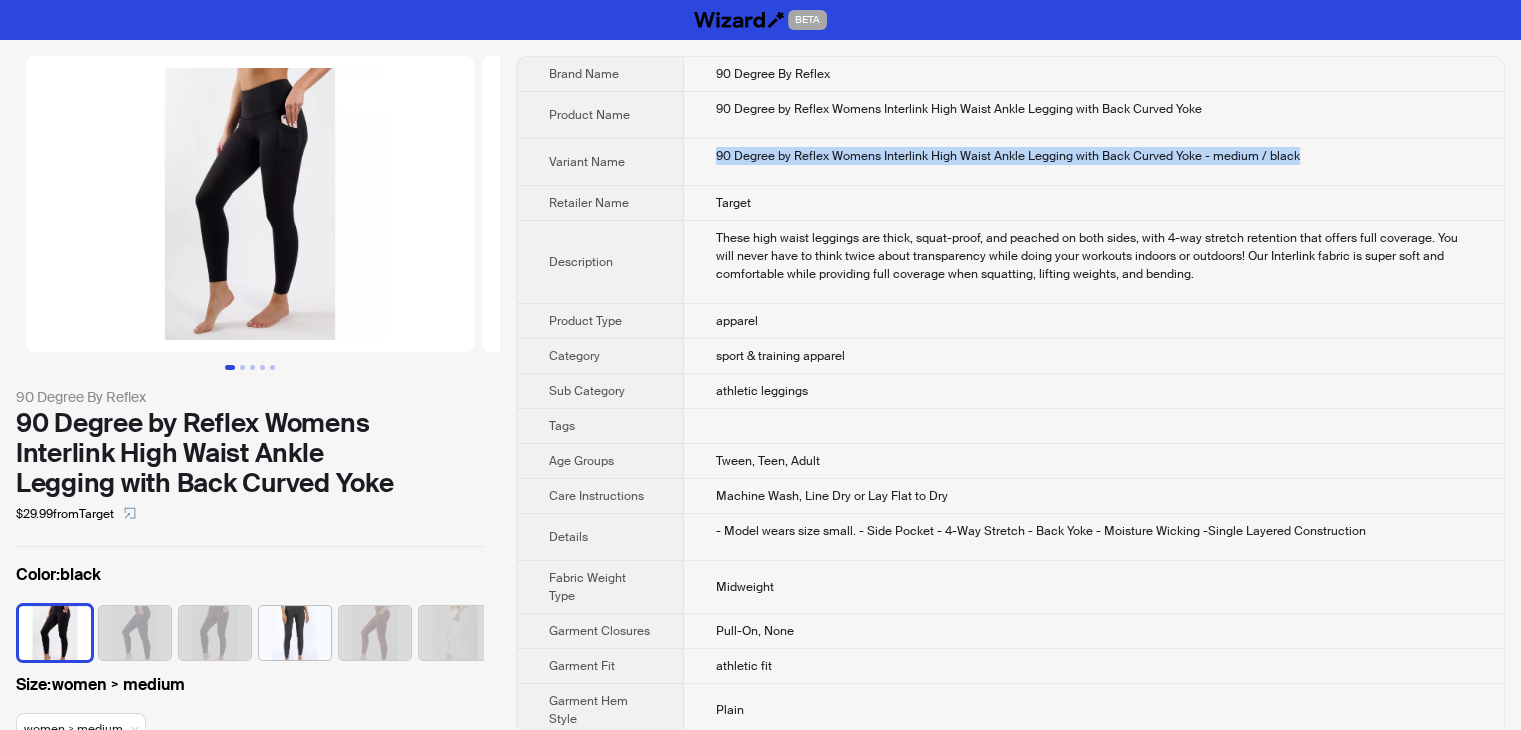 drag, startPoint x: 1332, startPoint y: 145, endPoint x: 714, endPoint y: 169, distance: 618.4658 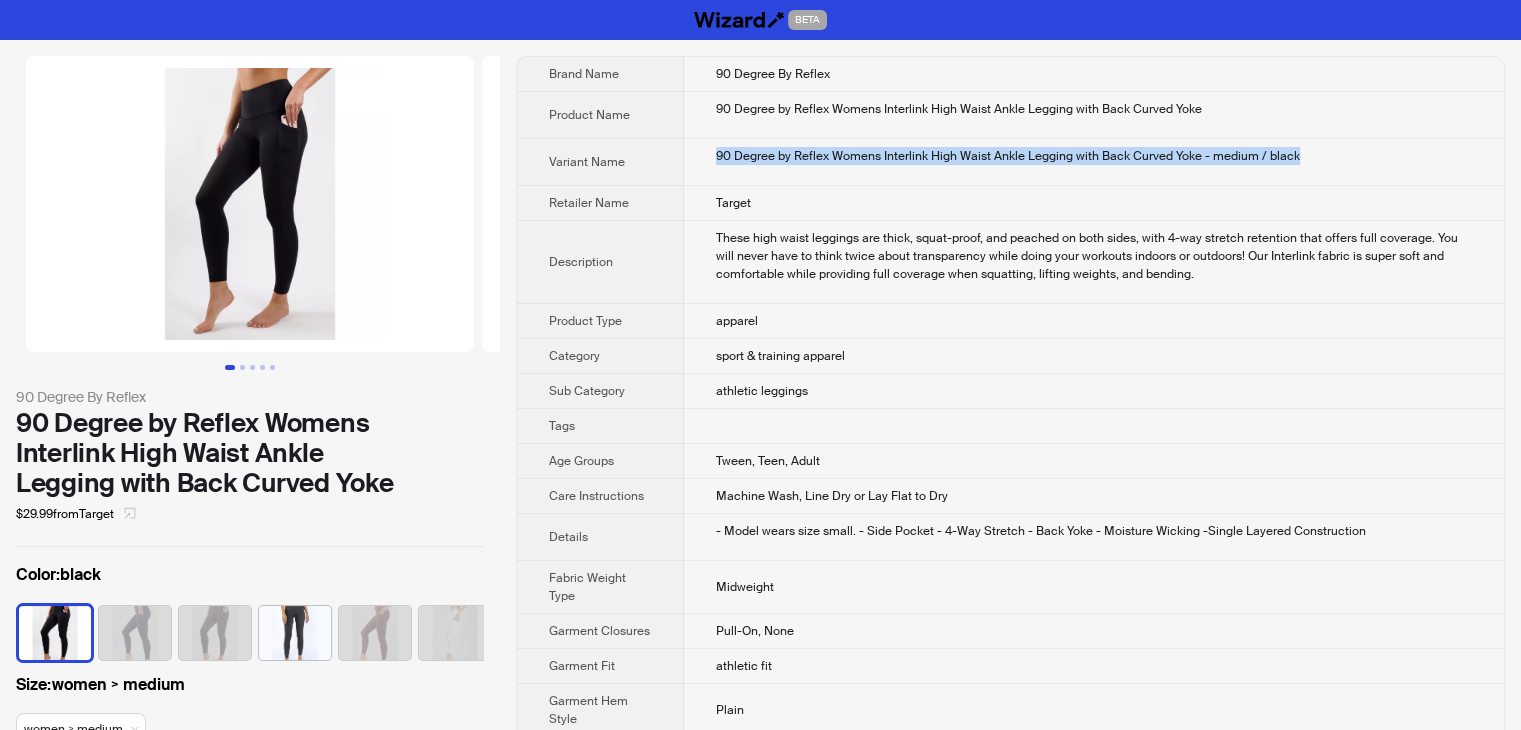 click 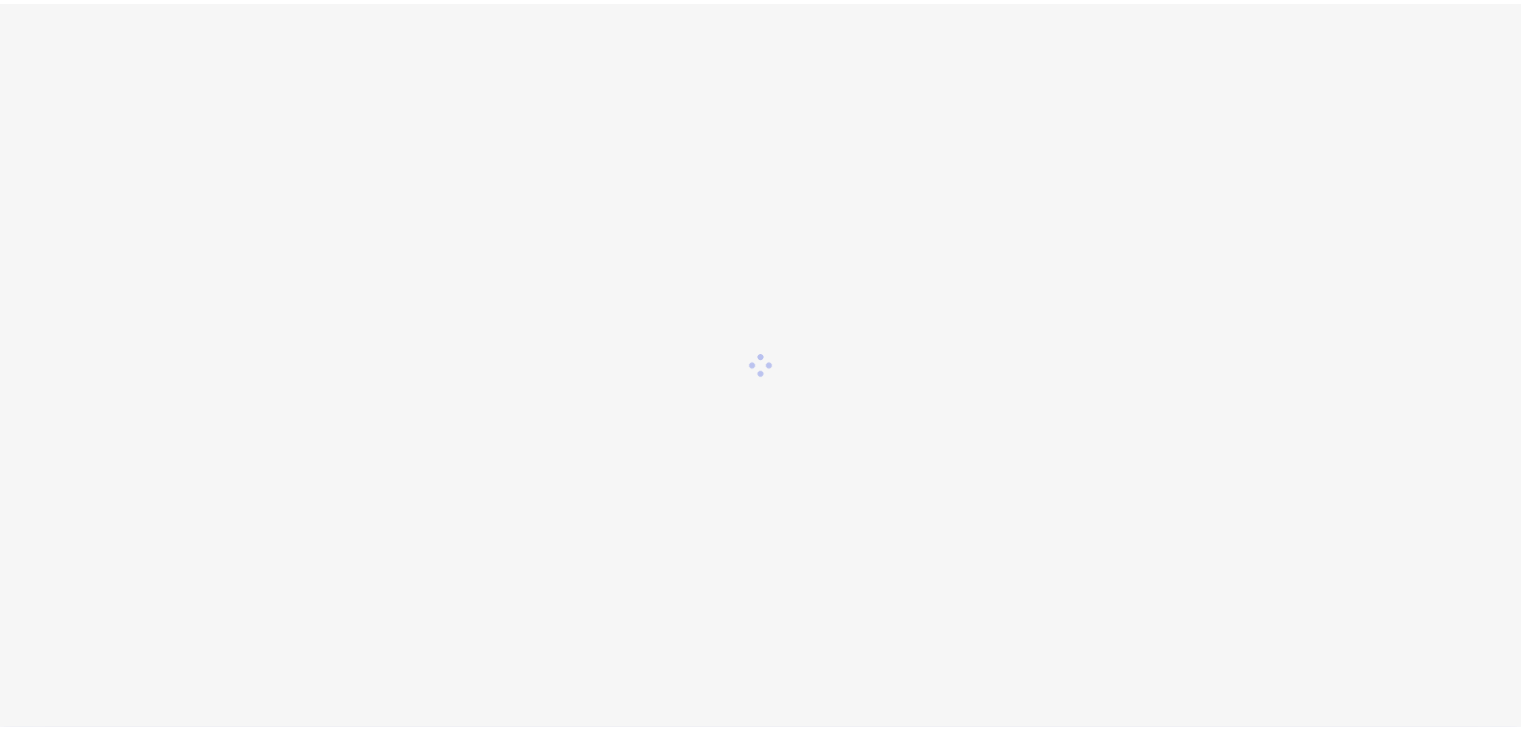 scroll, scrollTop: 0, scrollLeft: 0, axis: both 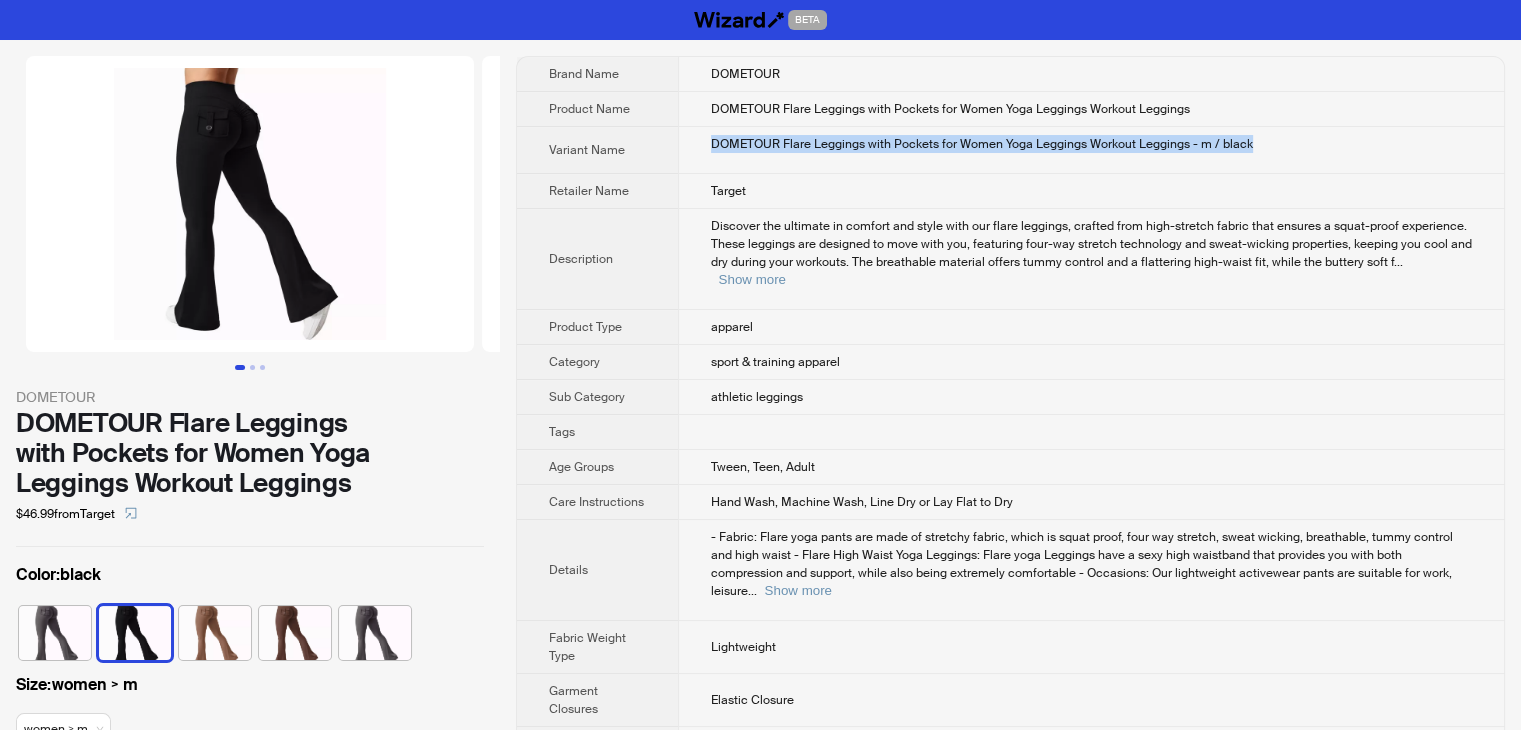 drag, startPoint x: 1292, startPoint y: 135, endPoint x: 708, endPoint y: 153, distance: 584.27734 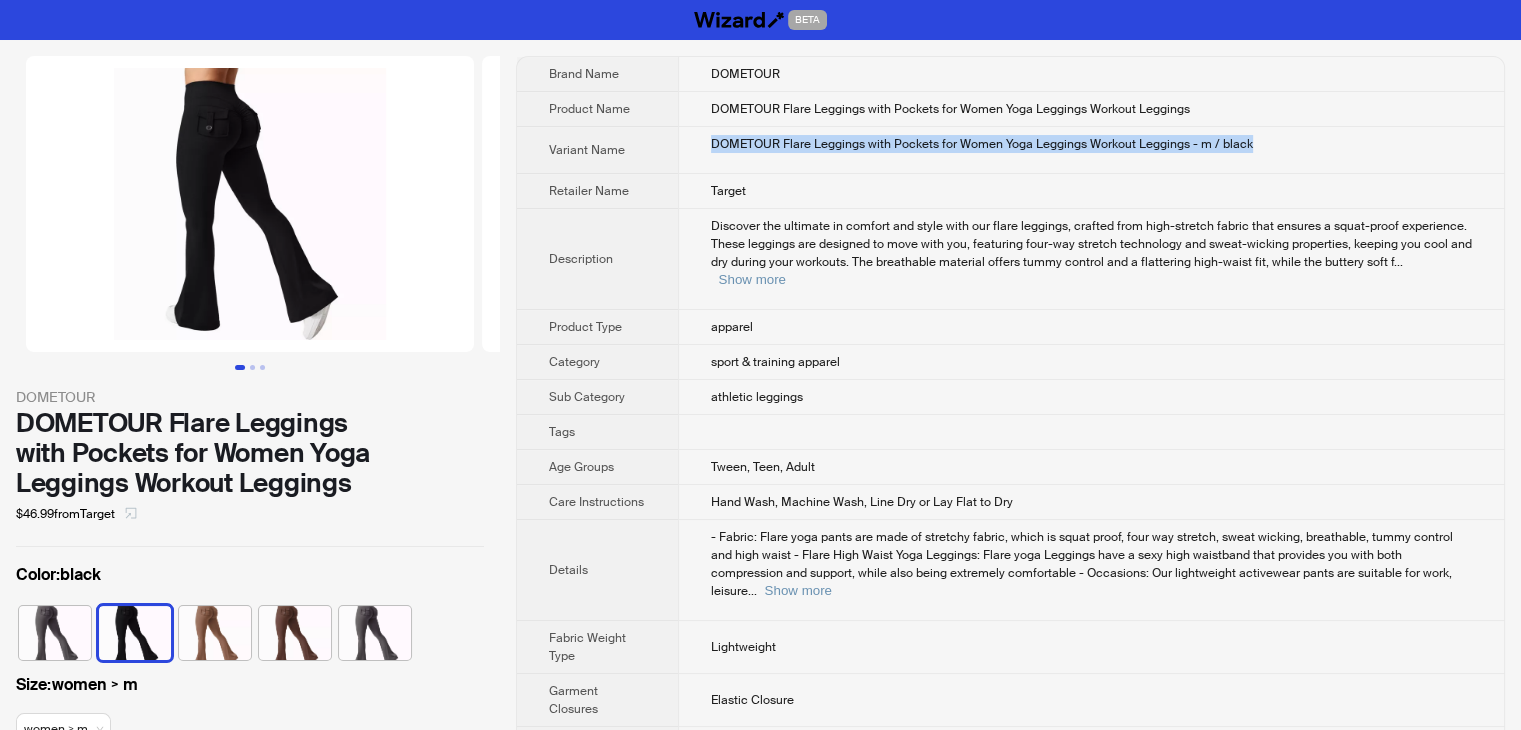 click 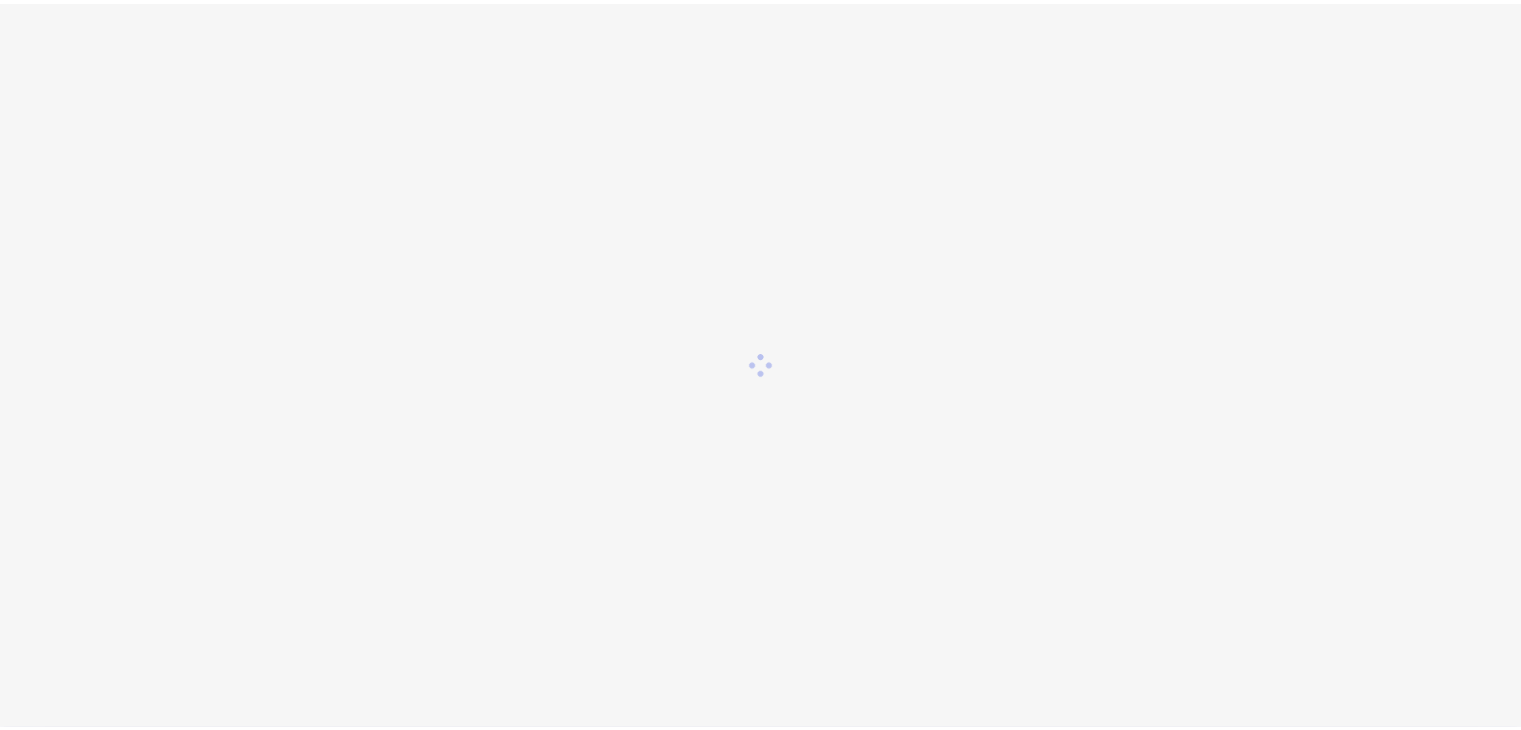 scroll, scrollTop: 0, scrollLeft: 0, axis: both 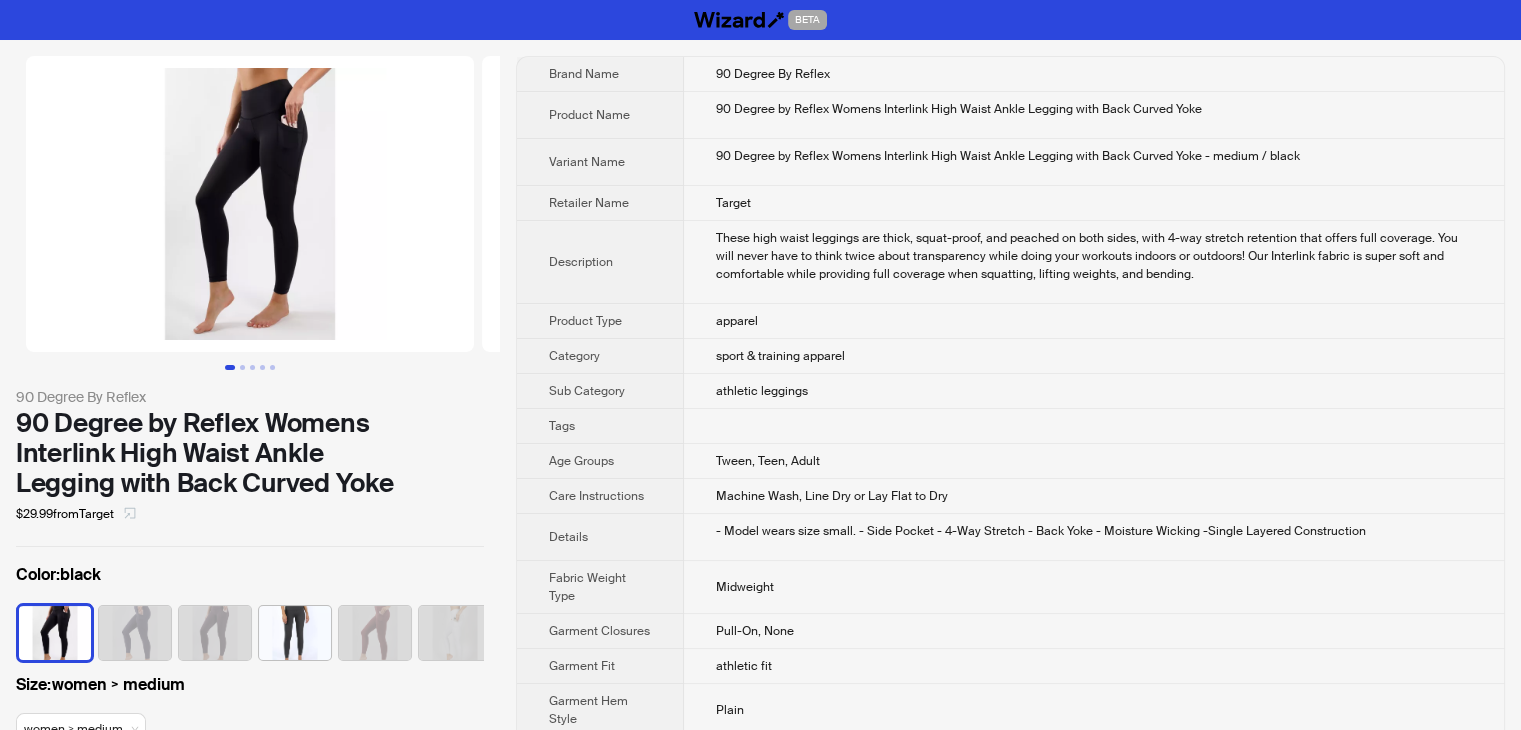 click 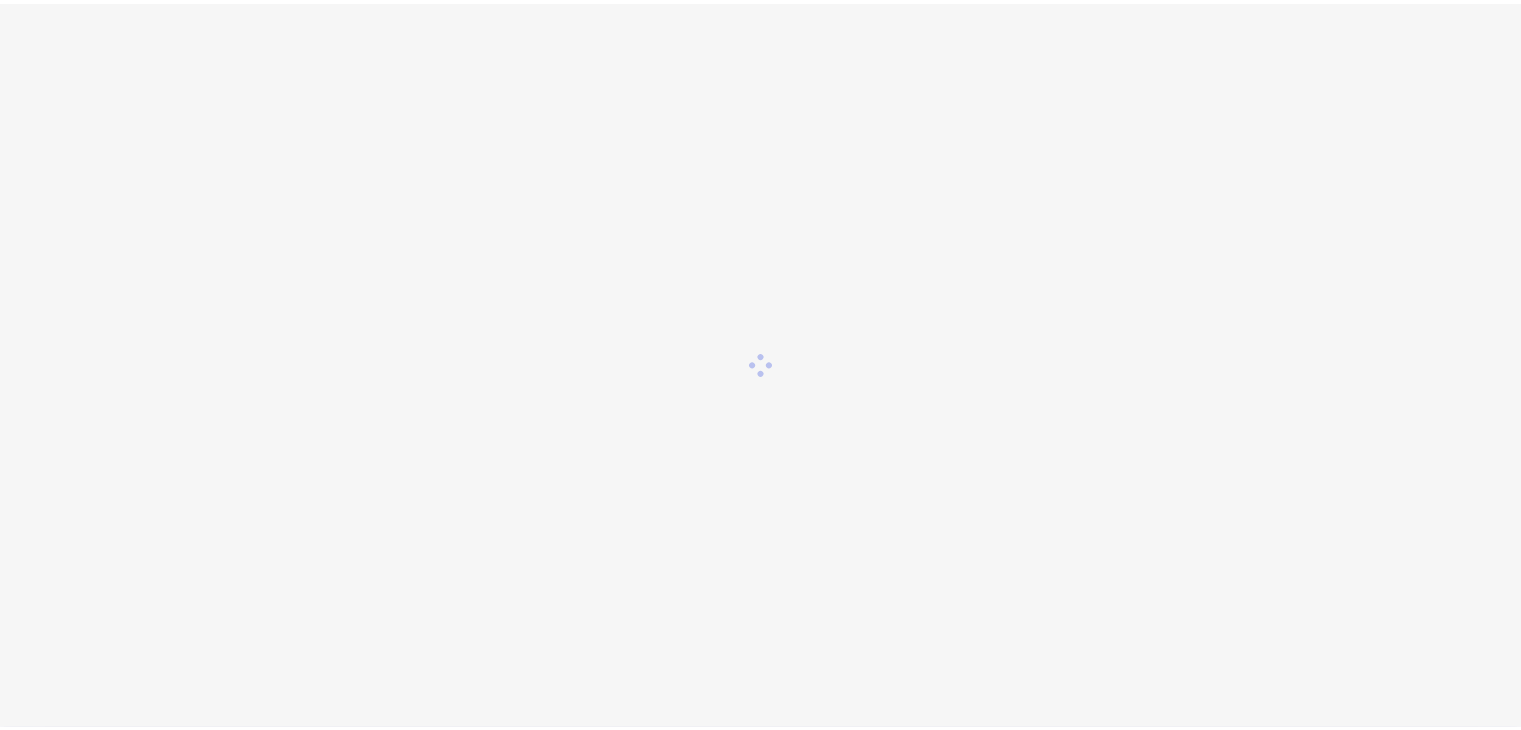 scroll, scrollTop: 0, scrollLeft: 0, axis: both 